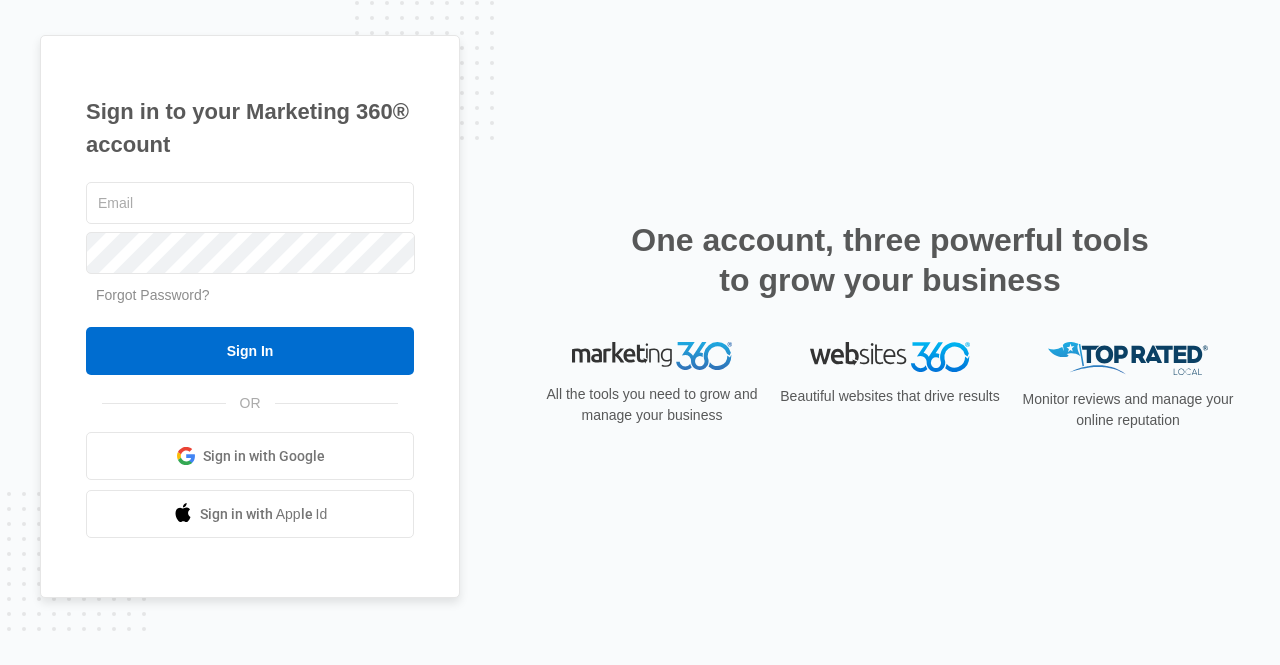 scroll, scrollTop: 0, scrollLeft: 0, axis: both 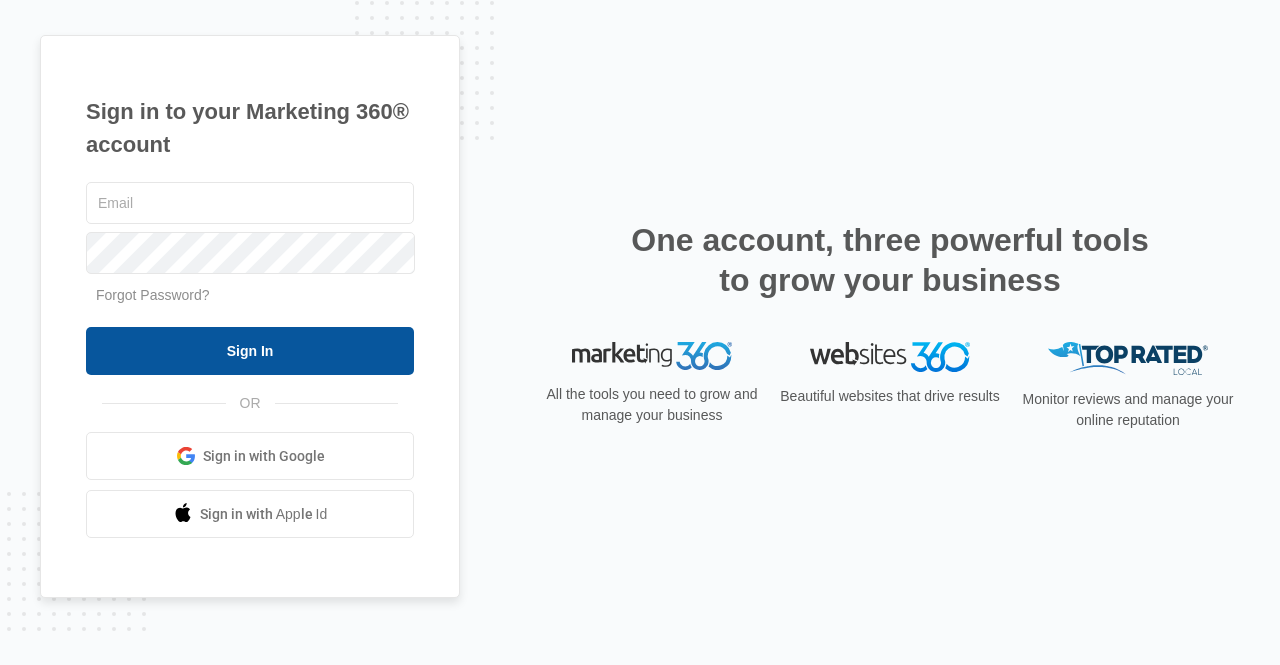 type on "[USERNAME]@example.com" 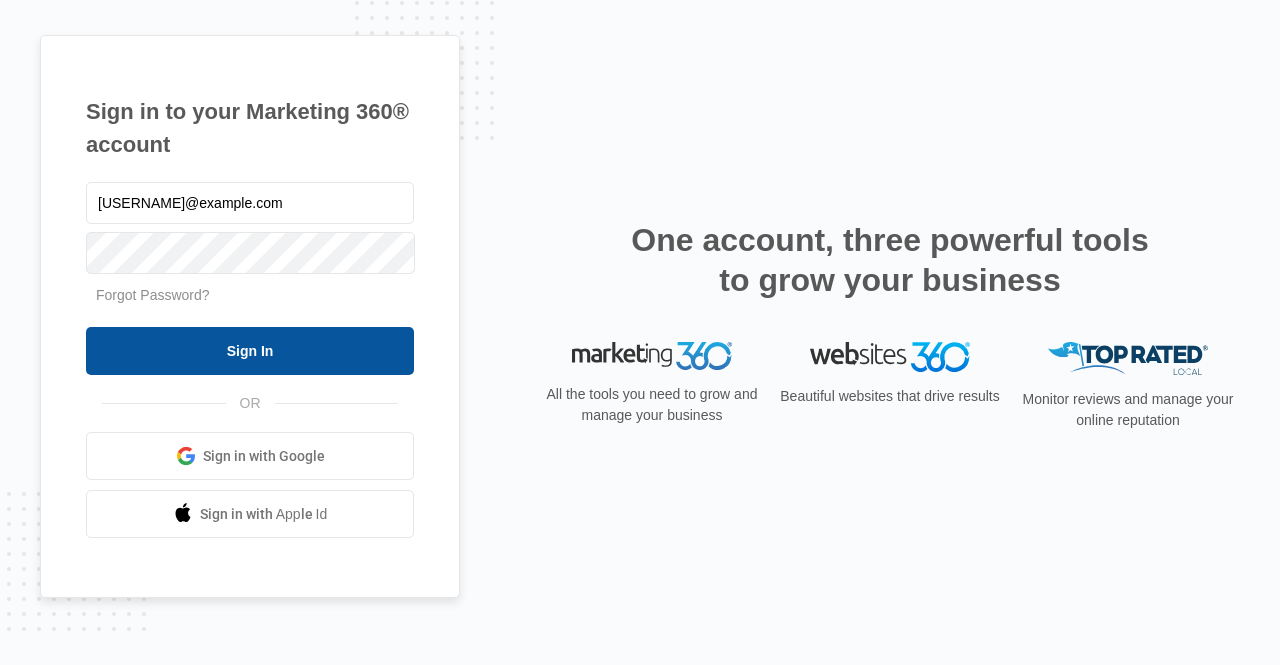 click on "Sign In" at bounding box center [250, 351] 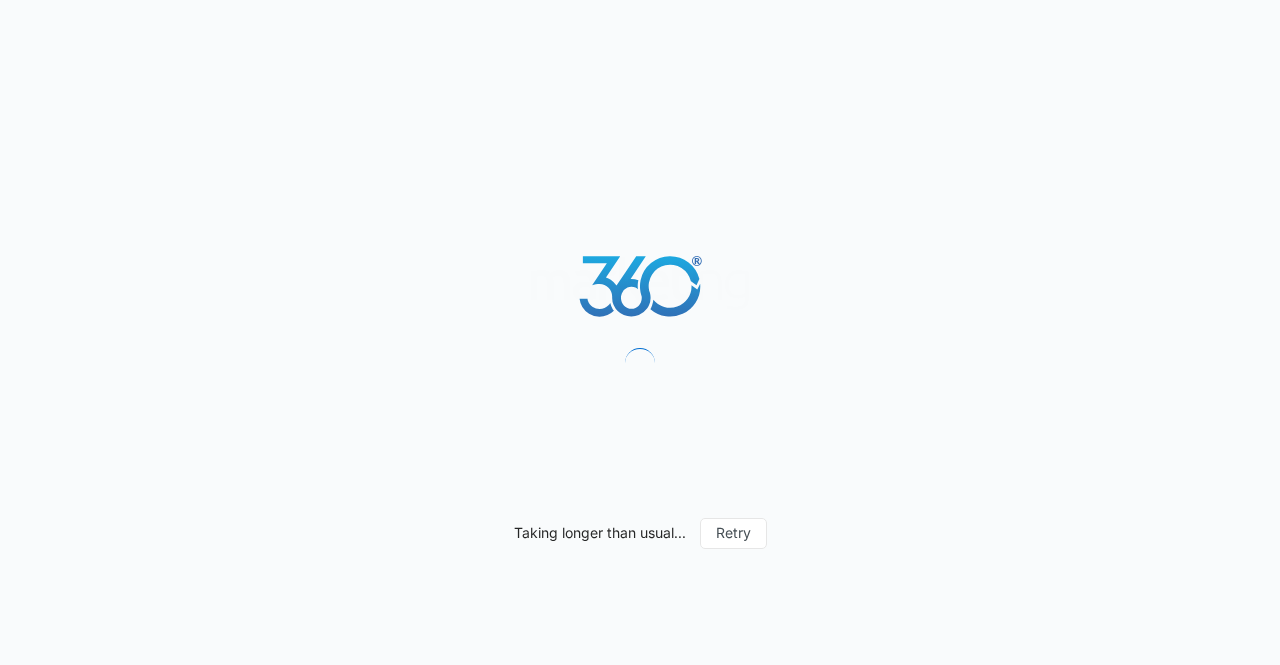 scroll, scrollTop: 0, scrollLeft: 0, axis: both 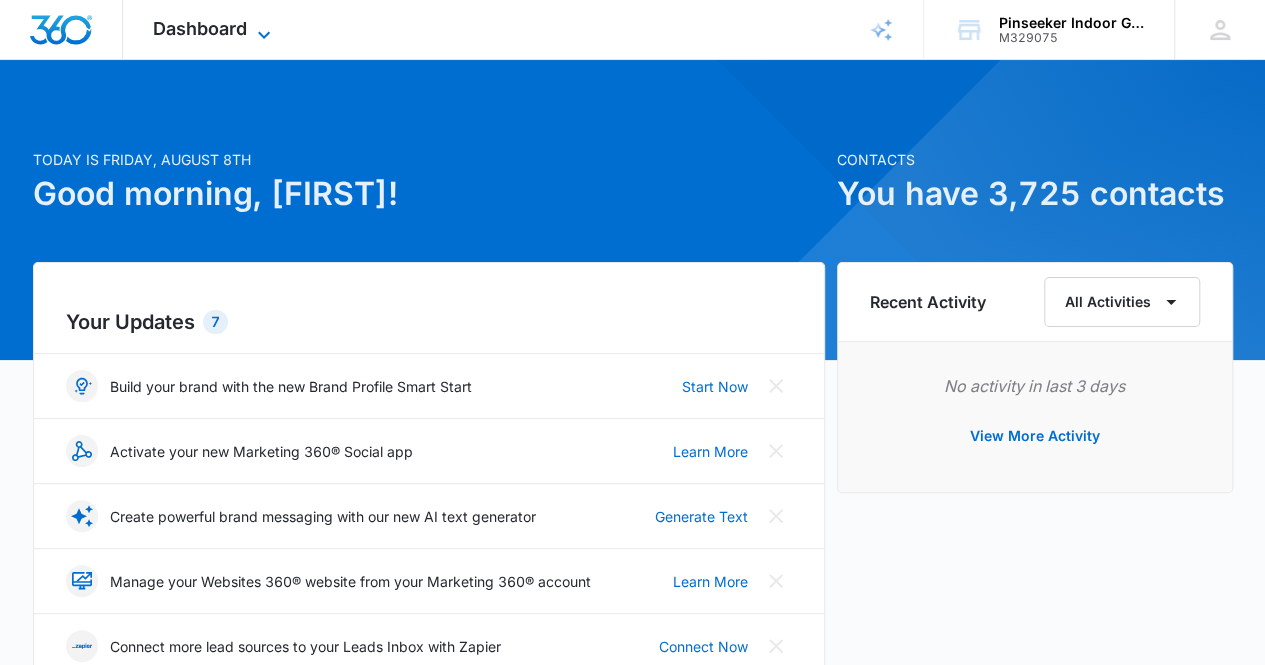 click on "Dashboard" at bounding box center [200, 28] 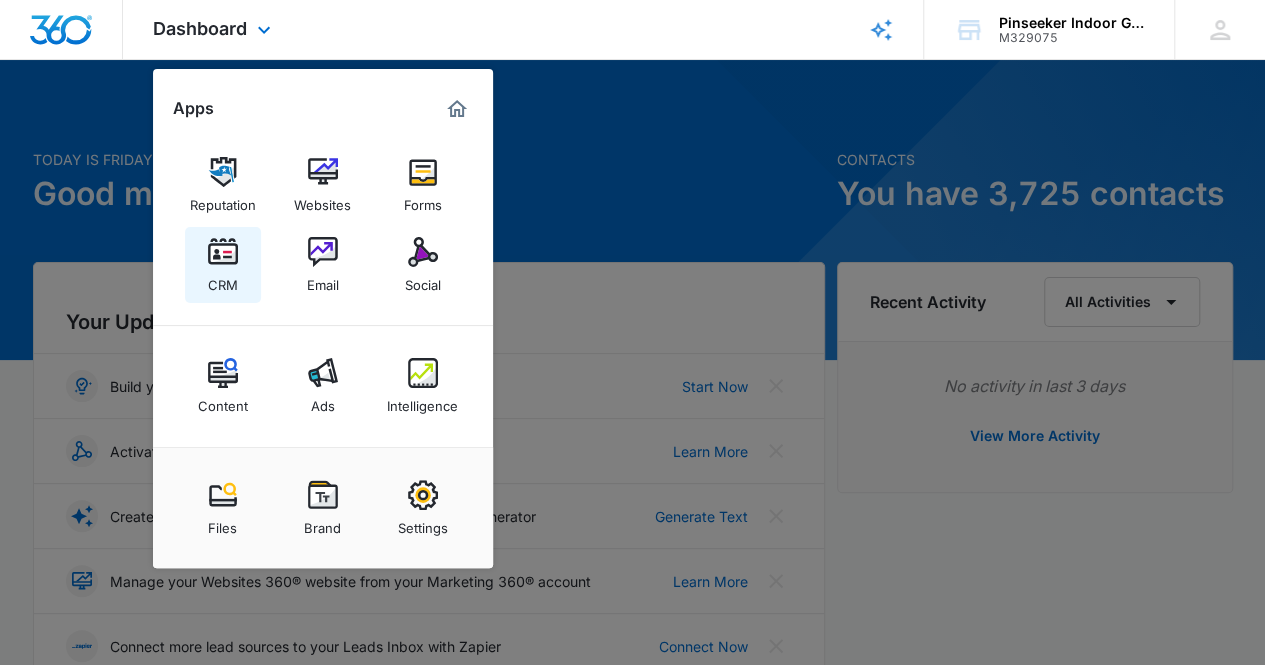 click on "CRM" at bounding box center (223, 280) 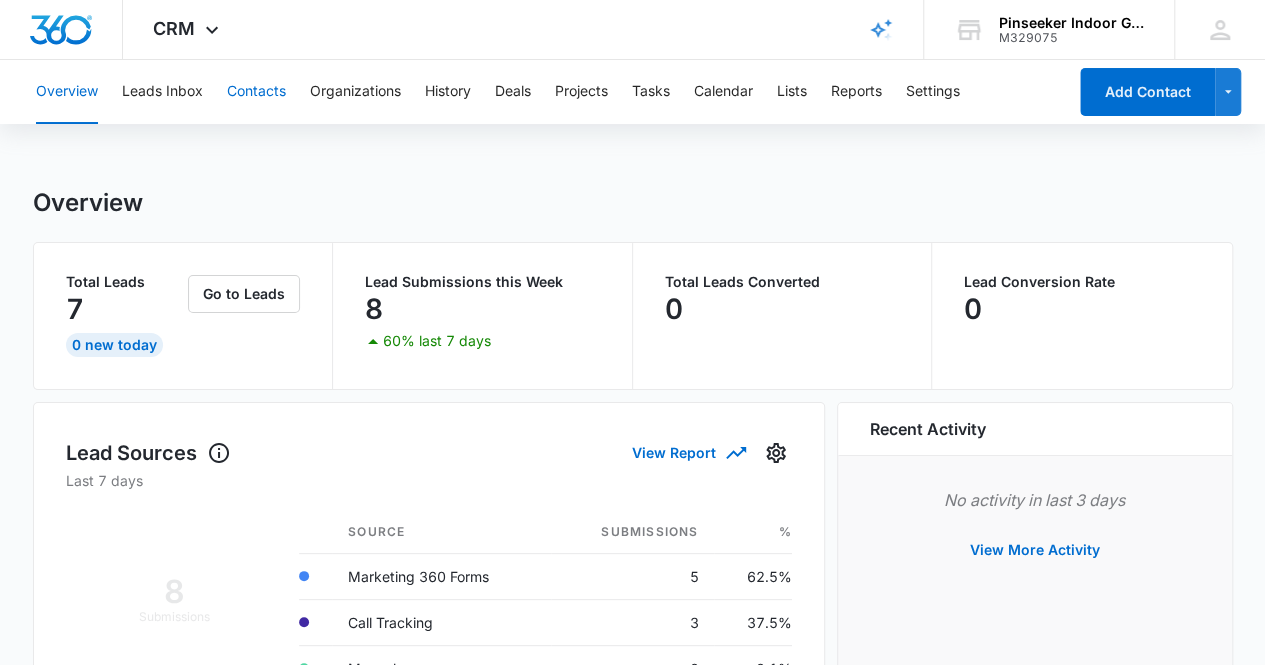 click on "Contacts" at bounding box center (256, 92) 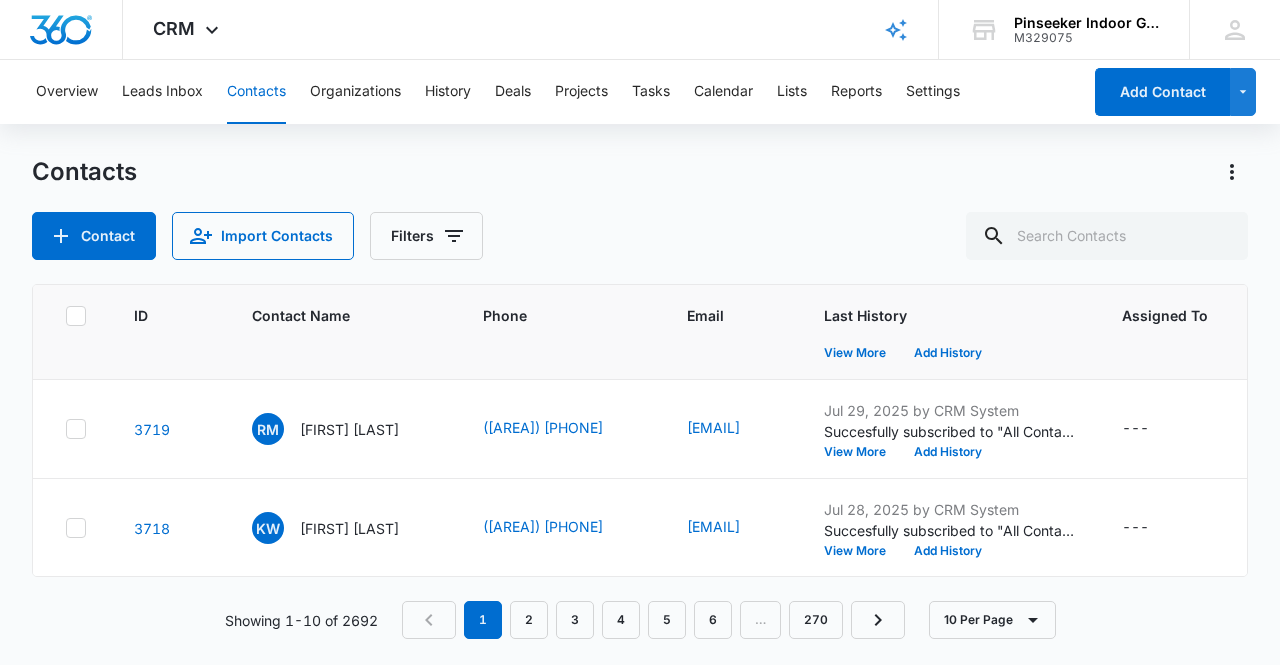scroll, scrollTop: 500, scrollLeft: 0, axis: vertical 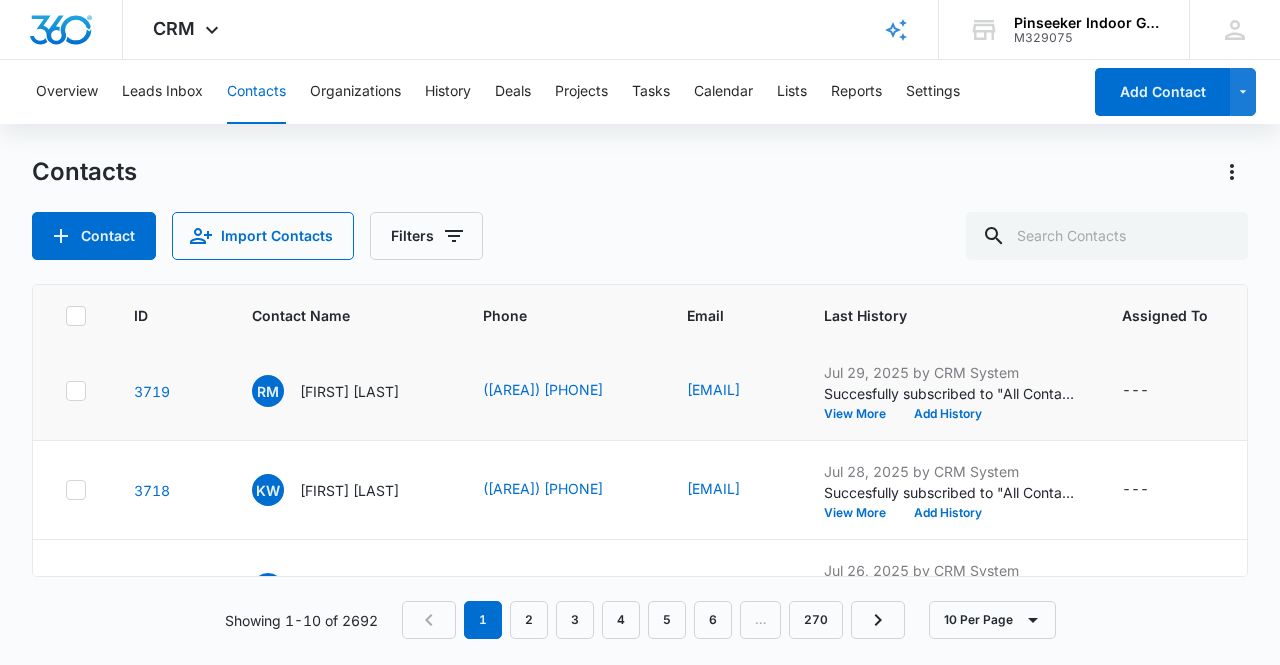 click on "[FIRST] [LAST]" at bounding box center [343, 391] 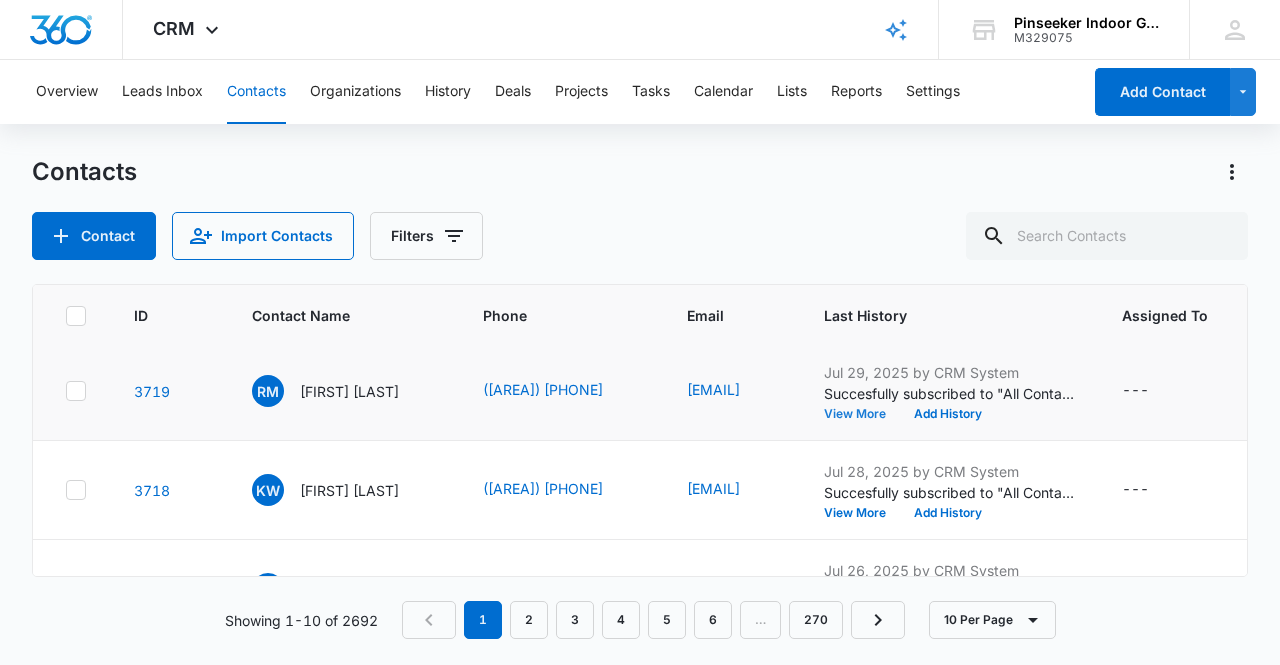 click on "View More" at bounding box center (862, 414) 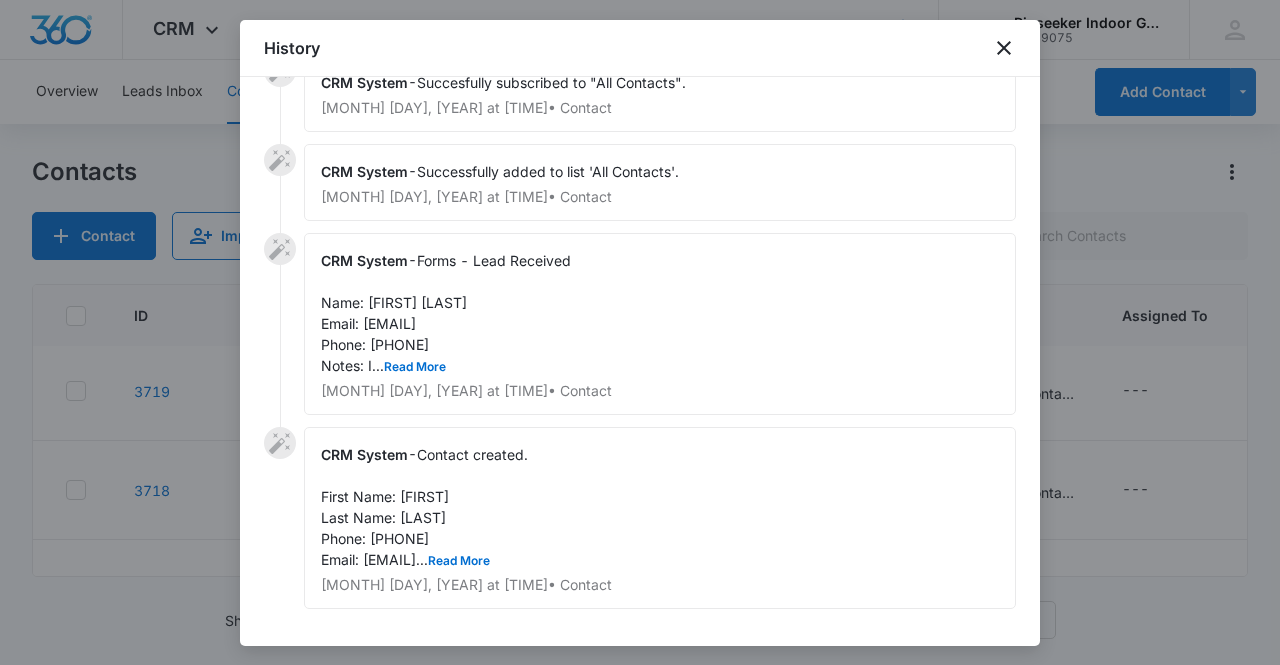 scroll, scrollTop: 87, scrollLeft: 0, axis: vertical 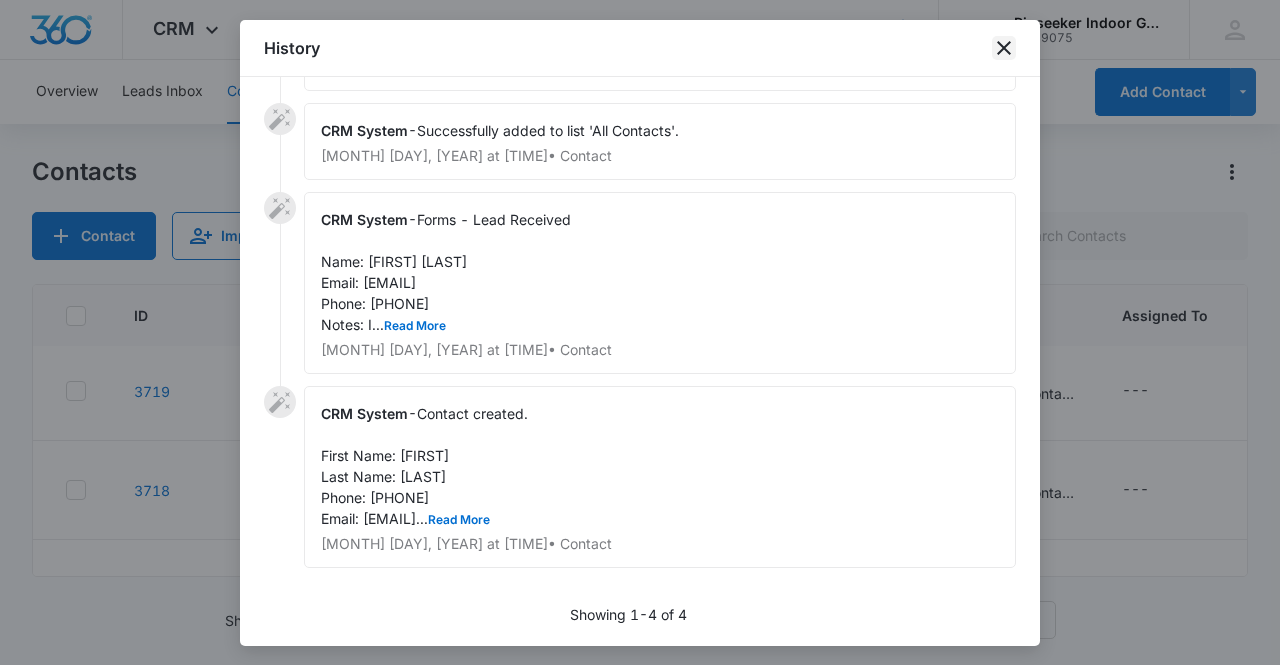 click 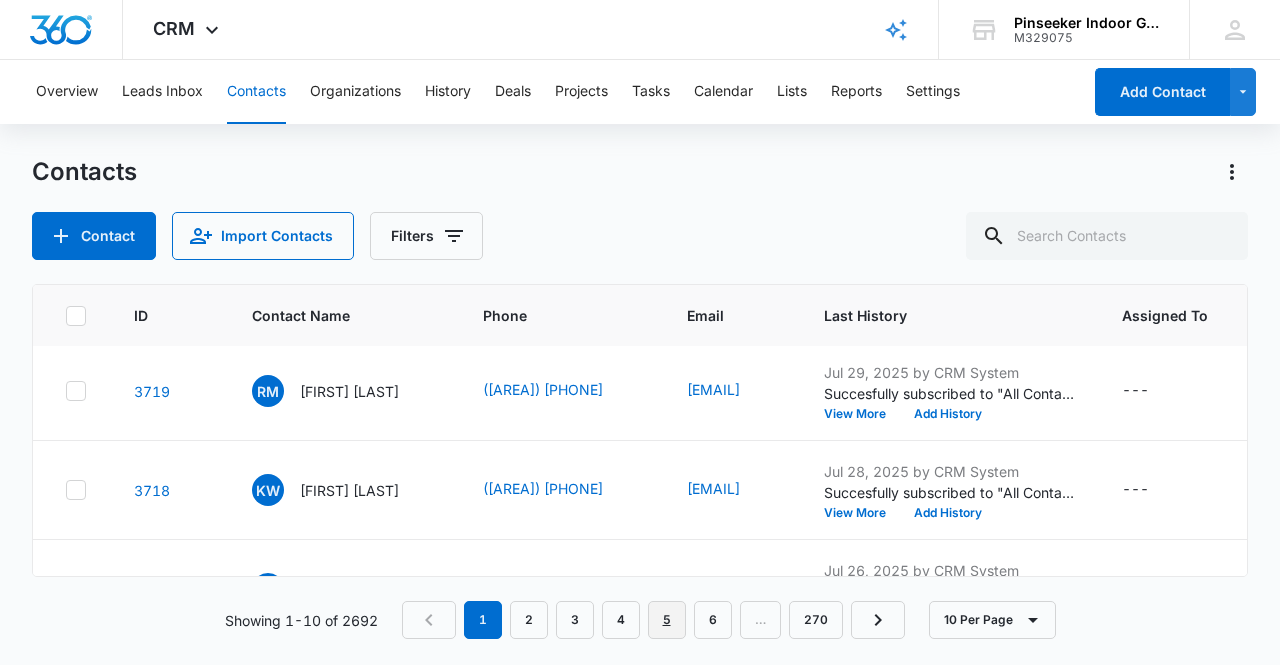 click on "5" at bounding box center [667, 620] 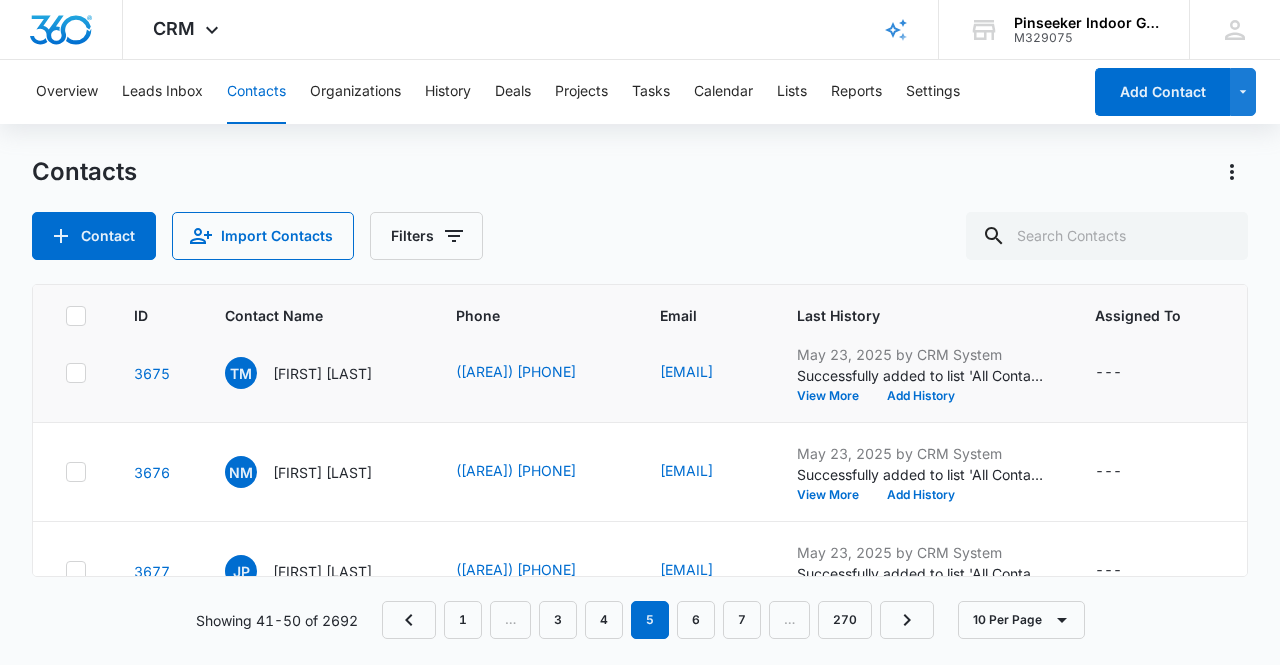 scroll, scrollTop: 0, scrollLeft: 0, axis: both 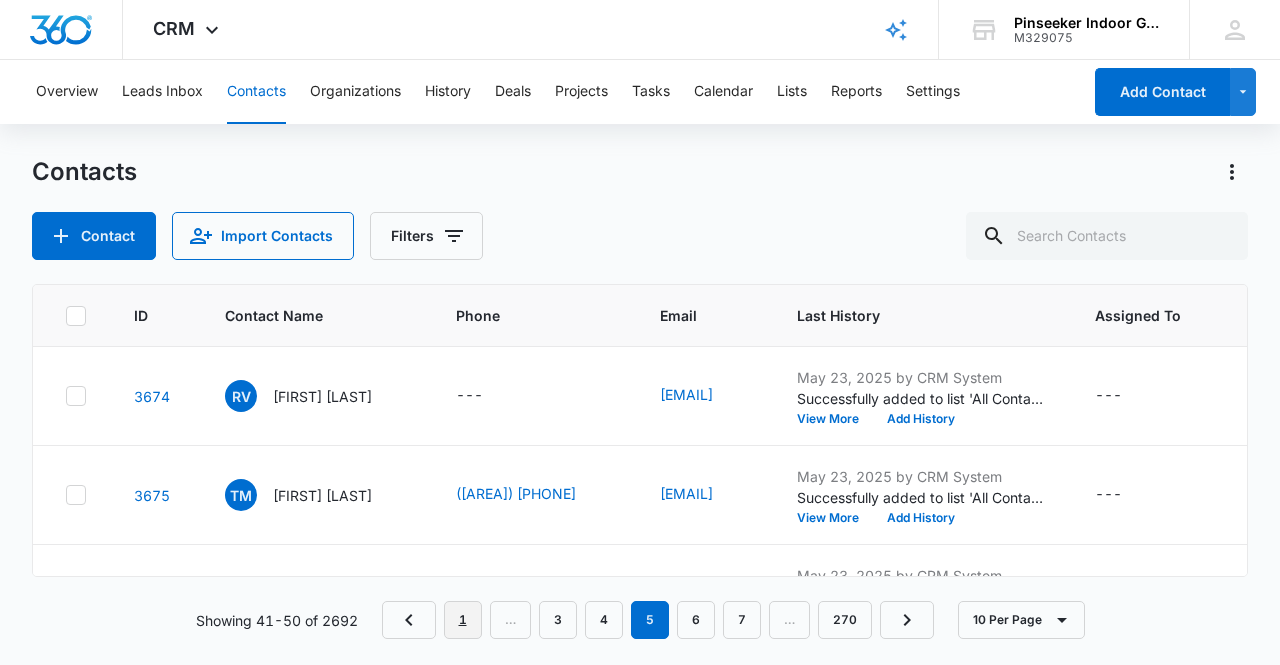 click on "1" at bounding box center [463, 620] 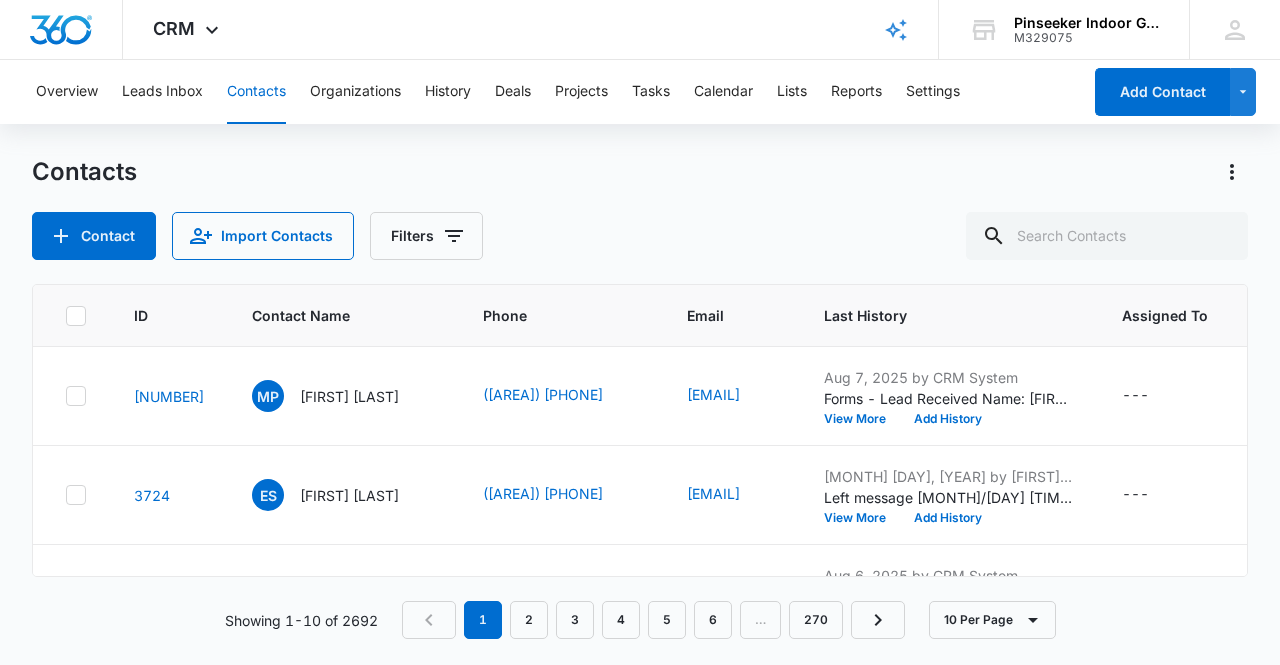 click on "[NUMBER]" at bounding box center (169, 396) 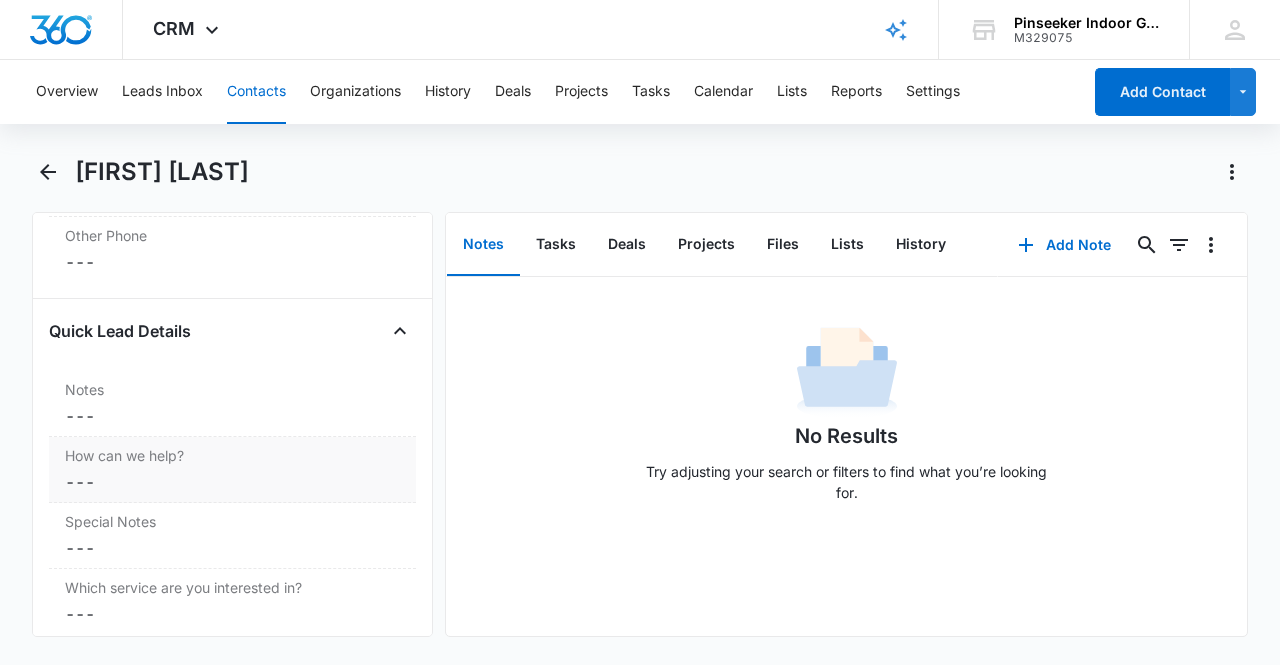 scroll, scrollTop: 1578, scrollLeft: 0, axis: vertical 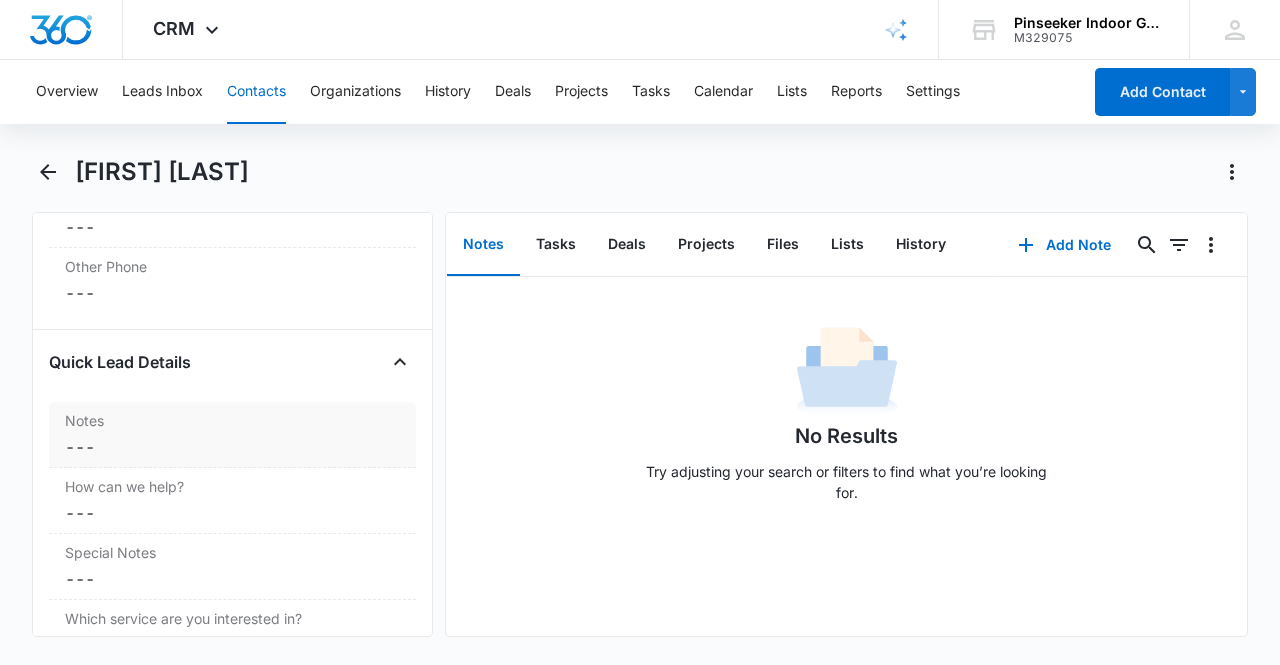 click on "Notes" at bounding box center (232, 420) 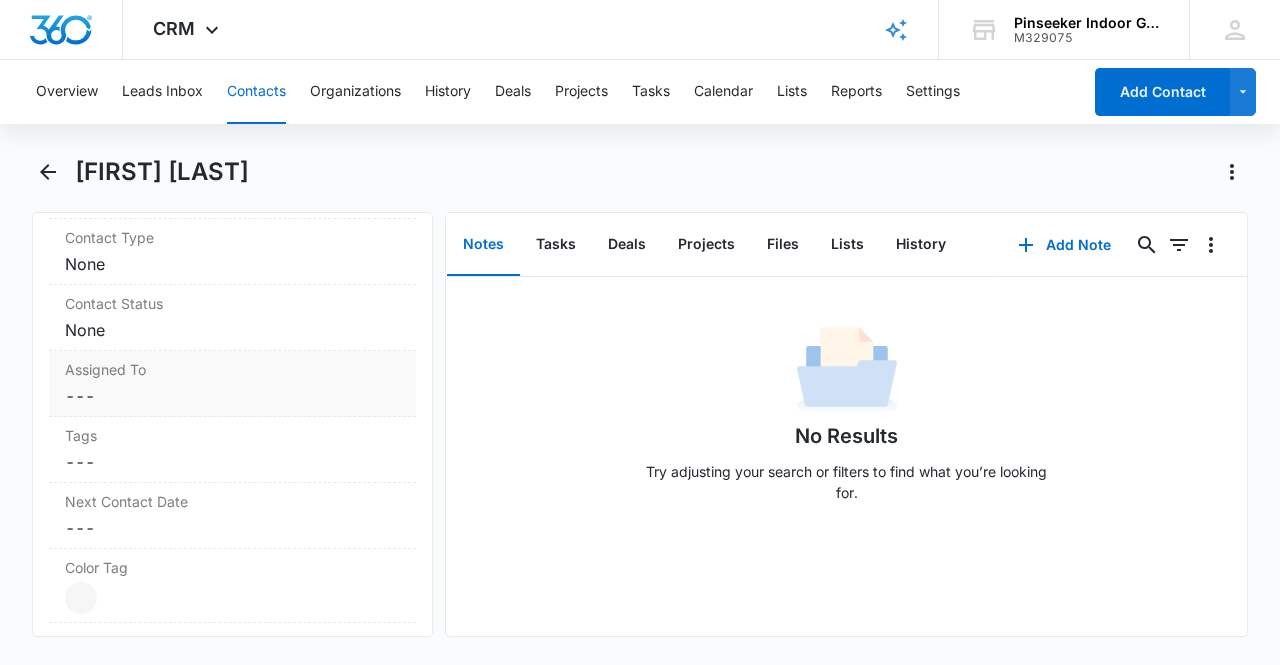 scroll, scrollTop: 978, scrollLeft: 0, axis: vertical 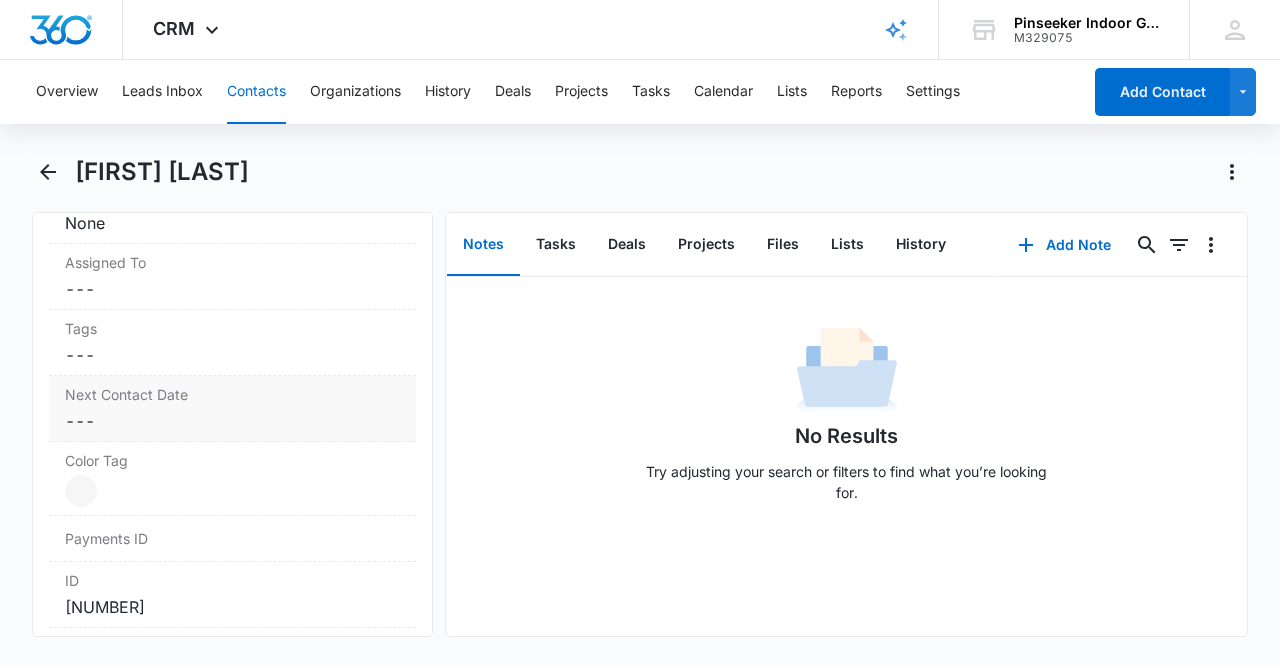 click on "Cancel Save Changes ---" at bounding box center (232, 421) 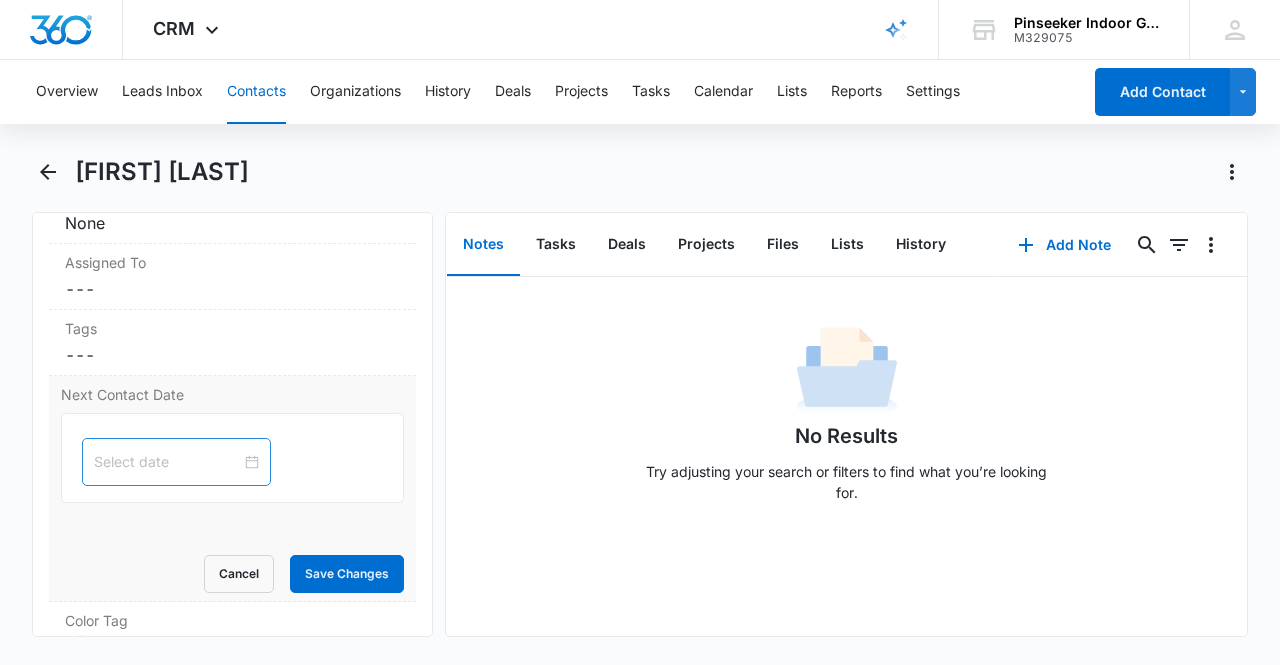 click at bounding box center (176, 462) 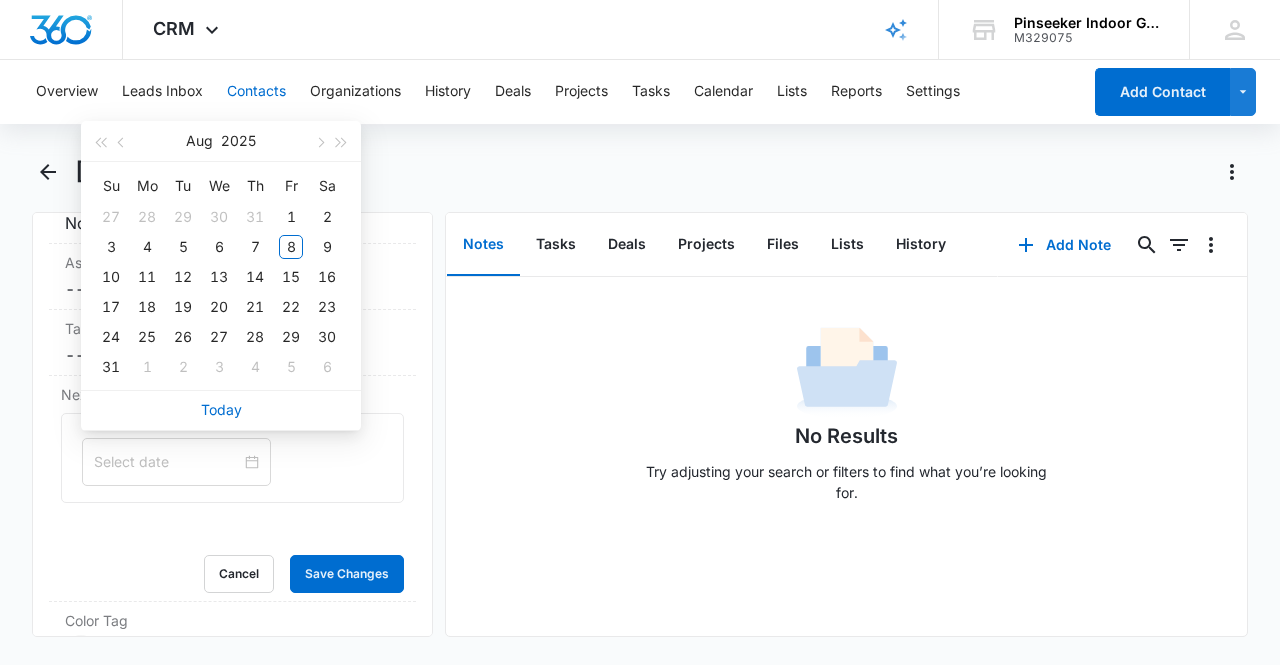 click on "Remove MP [FIRST] [LAST] Contact Info Name Cancel Save Changes [FIRST] [LAST] Phone Cancel Save Changes ([AREA]) [PHONE] Email Cancel Save Changes [EMAIL] Organization Cancel Save Changes --- Address Cancel Save Changes --- Details Lead Source Cancel Save Changes General Contact Contact Type Cancel Save Changes None Contact Status Cancel Save Changes None Assigned To Cancel Save Changes --- Tags Cancel Save Changes --- Next Contact Date [MONTH] [YEAR] Su Mo Tu We Th Fr Sa 27 28 29 30 31 1 2 3 4 5 6 7 8 9 10 11 12 13 14 15 16 17 18 19 20 21 22 23 24 25 26 27 28 29 30 31 1 2 3 4 5 6 Today Cancel Save Changes Color Tag Current Color: Cancel Save Changes Payments ID ID [NUMBER] Created [MONTH] [DAY], [YEAR] at [TIME] Additional Contact Info Best Way To Contact Cancel Save Changes --- Other Phone Cancel Save Changes --- Quick Lead Details Notes Cancel Save Changes How can we help?  Cancel Save Changes --- Special Notes Cancel Save Changes --- Which service are you interested in? Cancel Save Changes --- Subscribe ---" at bounding box center [232, 424] 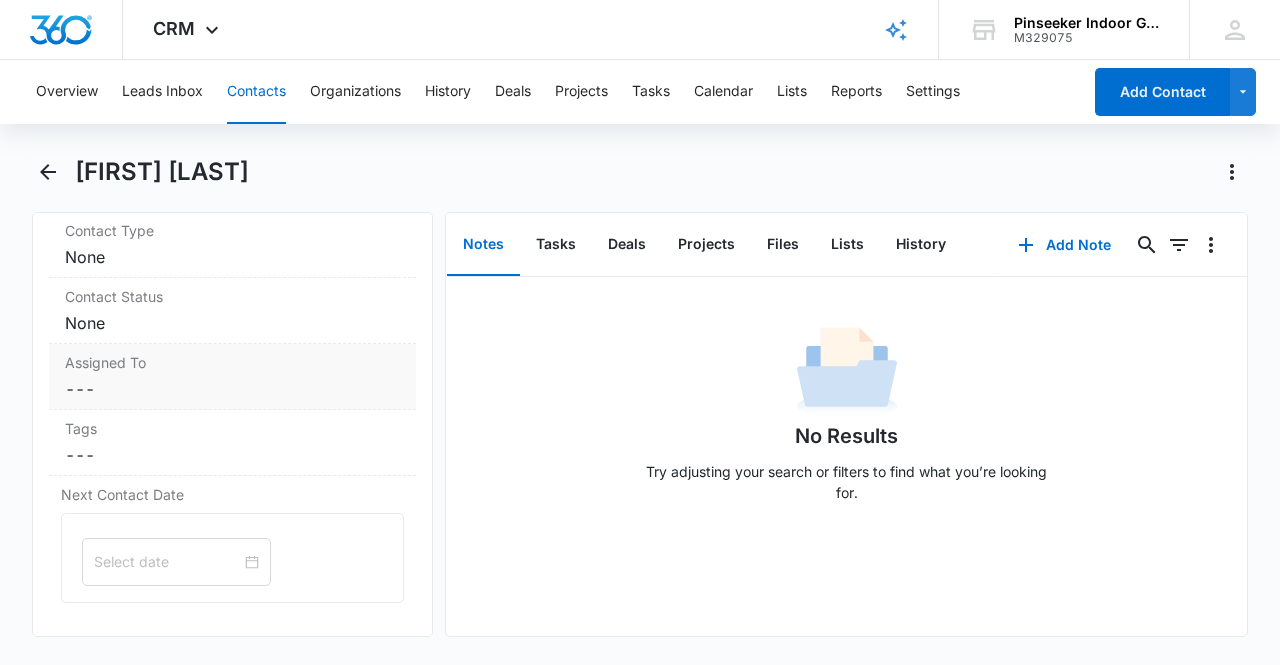 scroll, scrollTop: 778, scrollLeft: 0, axis: vertical 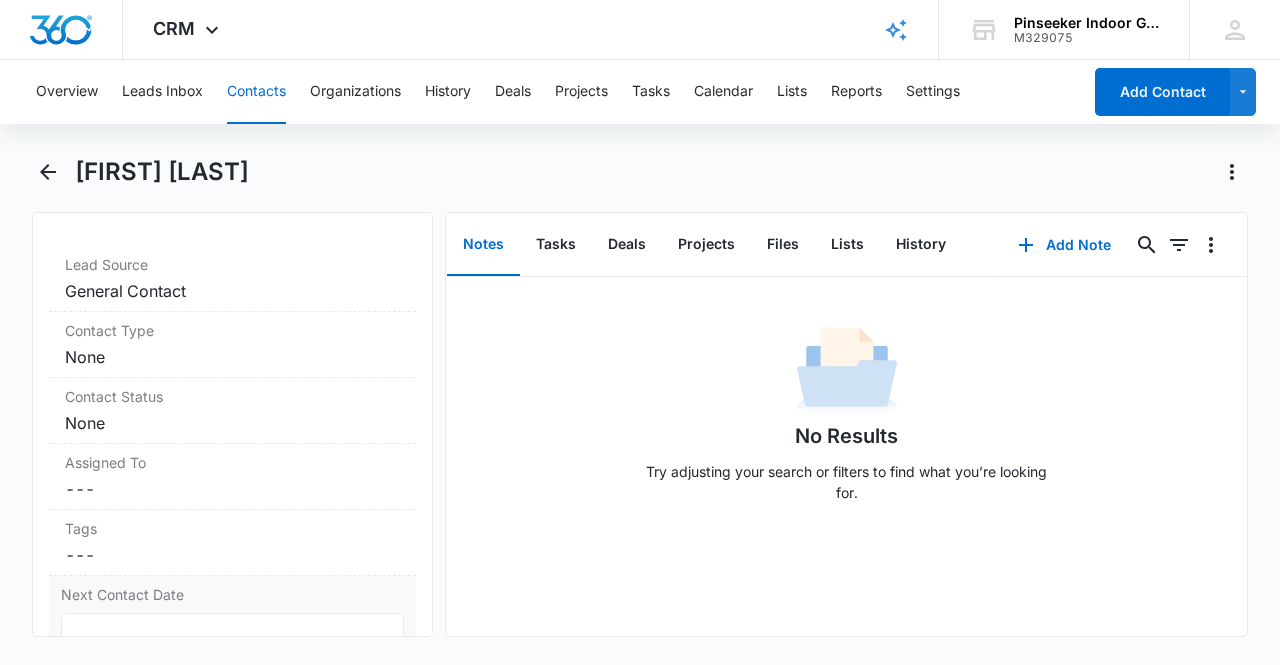 click on "Next Contact Date" at bounding box center (232, 594) 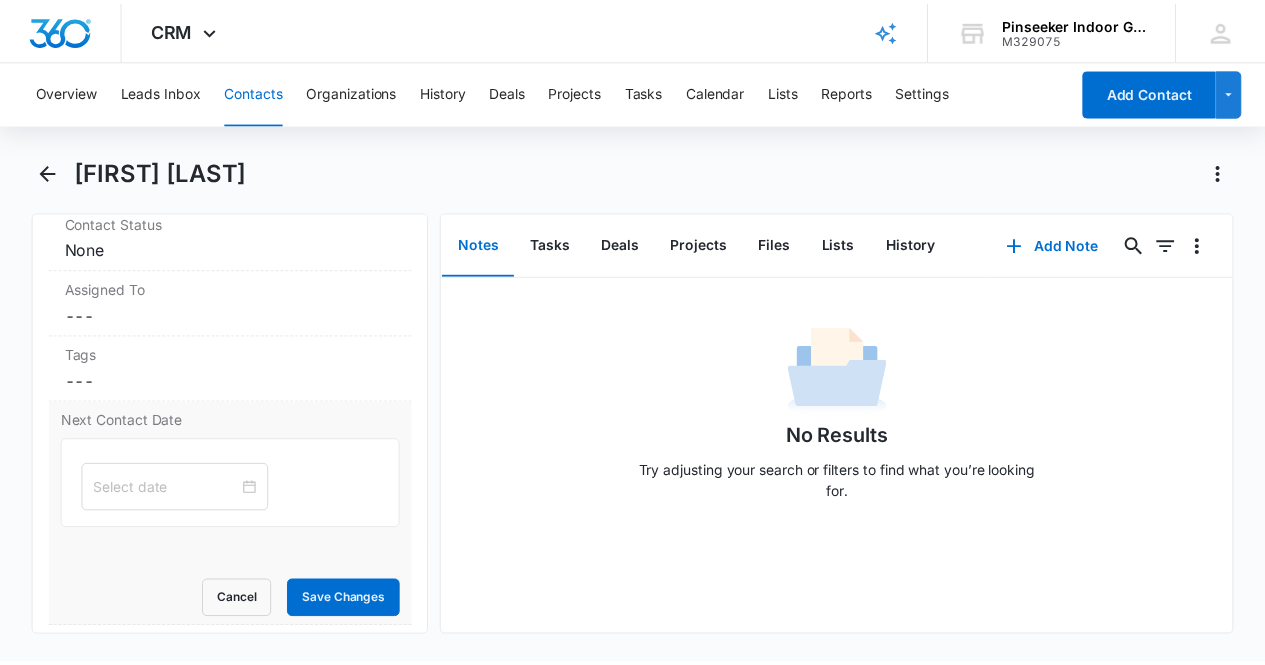 scroll, scrollTop: 978, scrollLeft: 0, axis: vertical 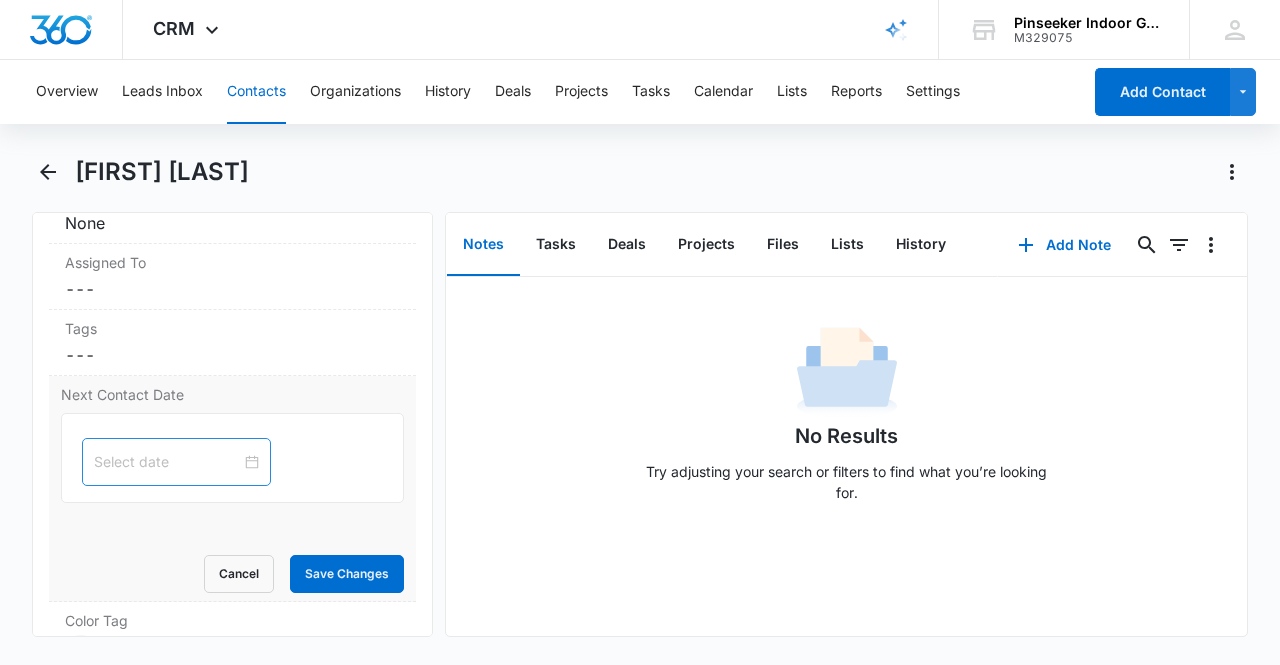 click at bounding box center [176, 462] 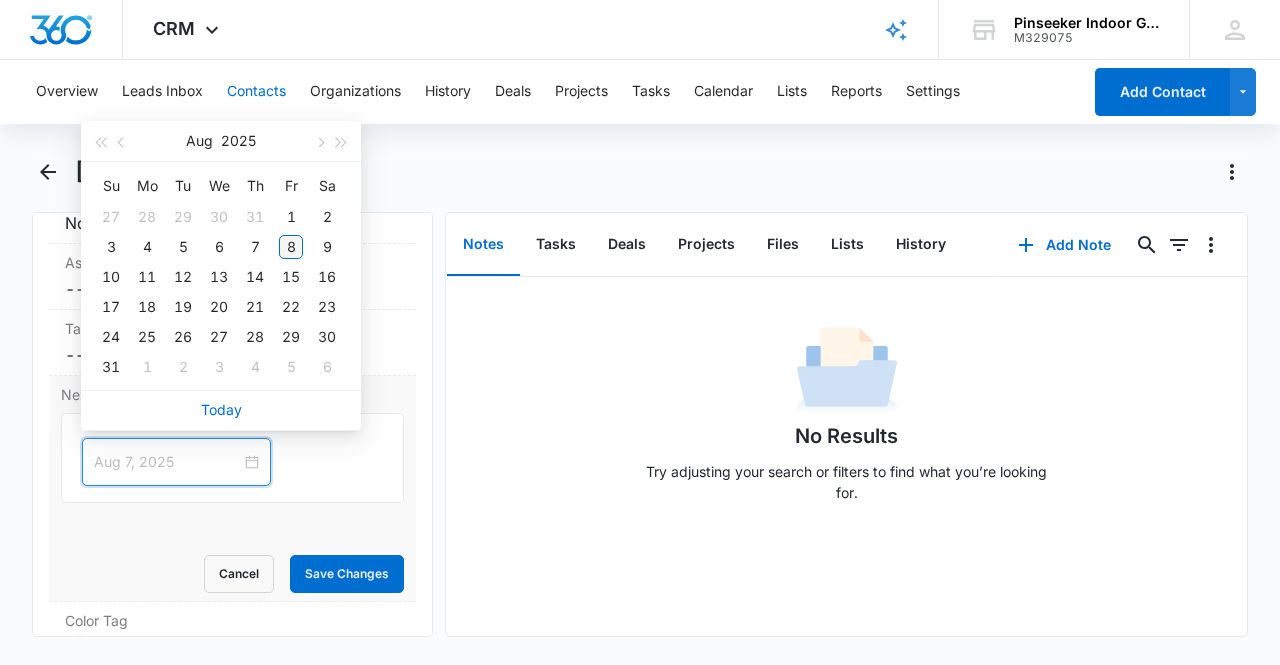 type on "Aug 8, 2025" 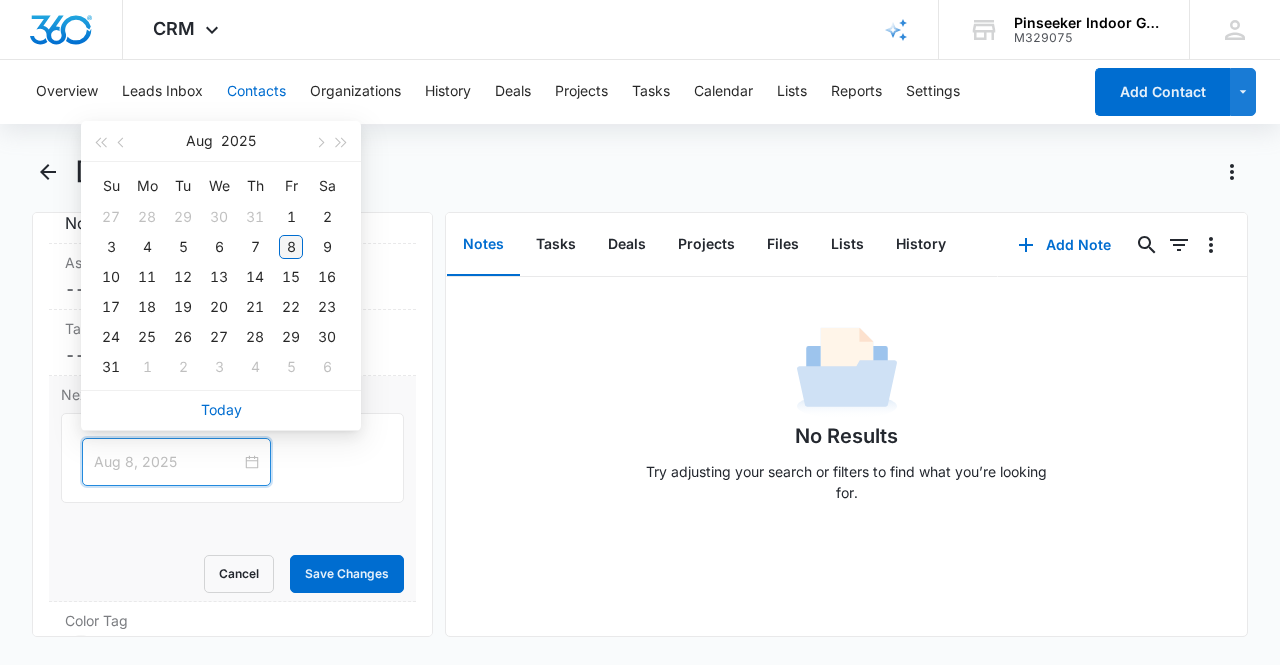 click on "8" at bounding box center (291, 247) 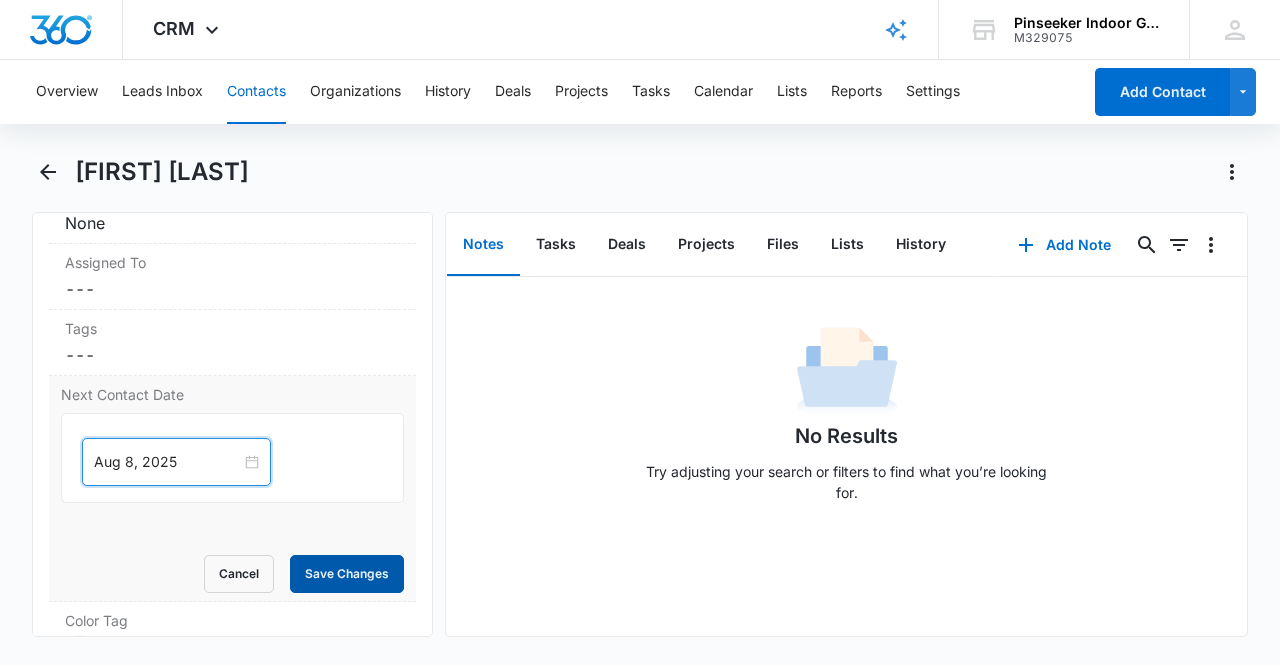 click on "Save Changes" at bounding box center (347, 574) 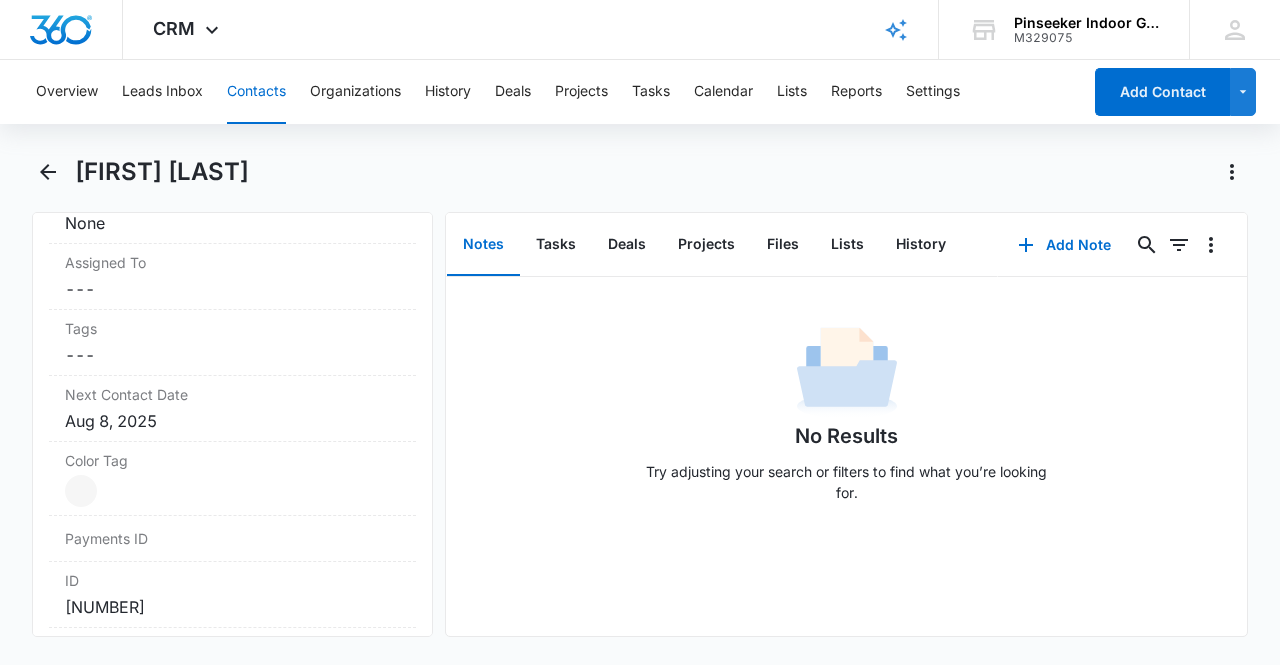 click on "Contacts" at bounding box center [256, 92] 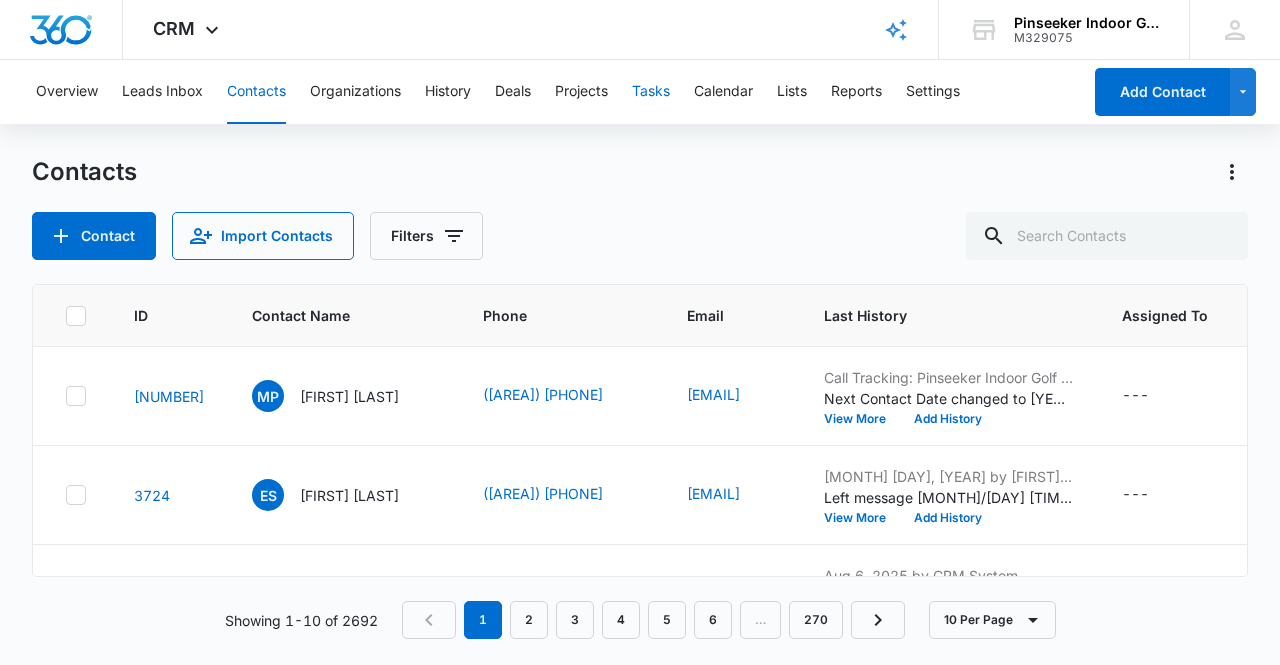 click on "Tasks" at bounding box center (651, 92) 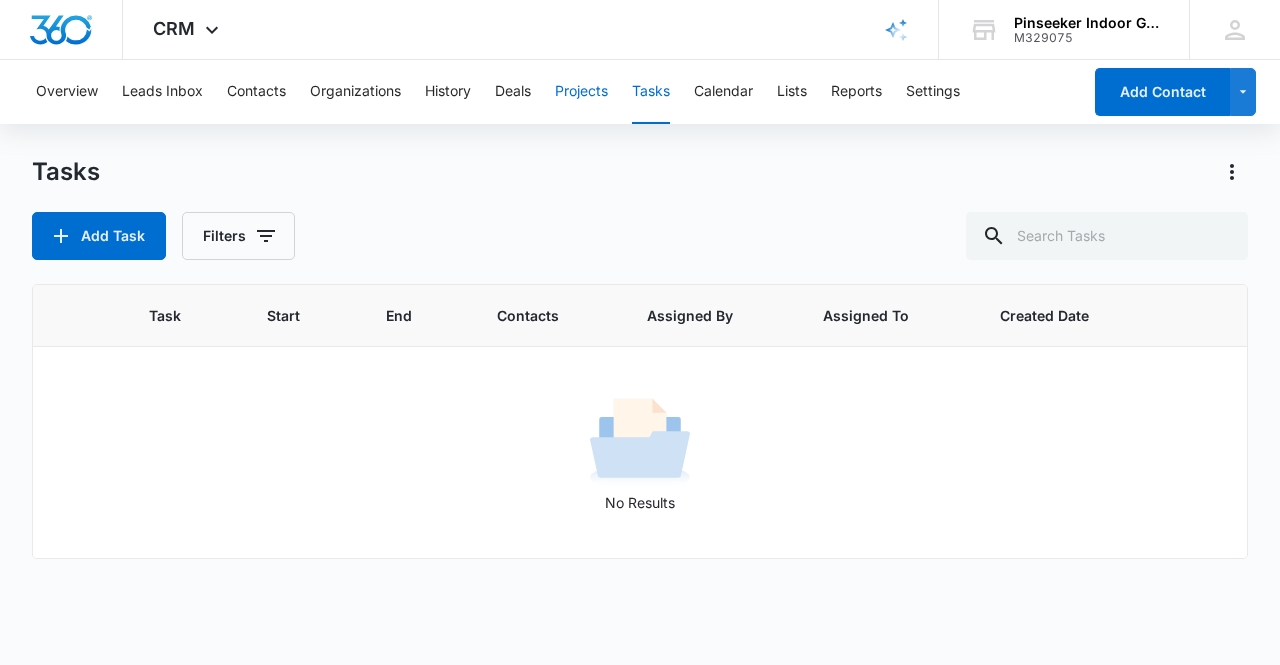 click on "Projects" at bounding box center (581, 92) 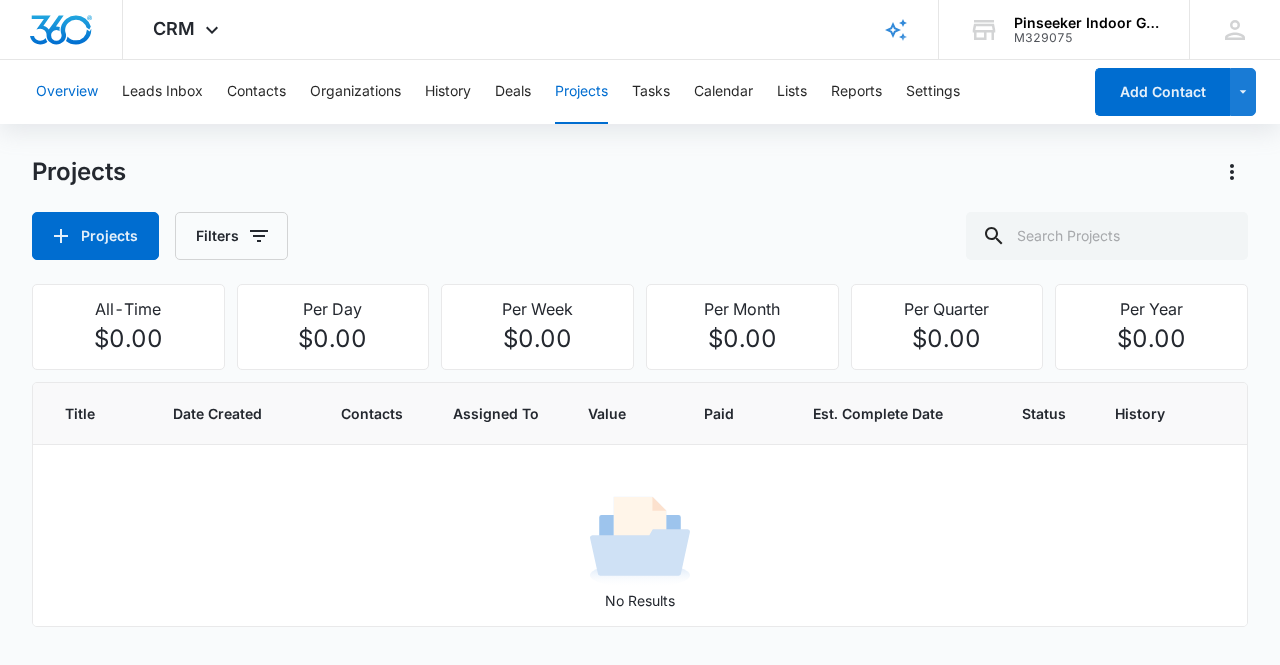 click on "Overview" at bounding box center (67, 92) 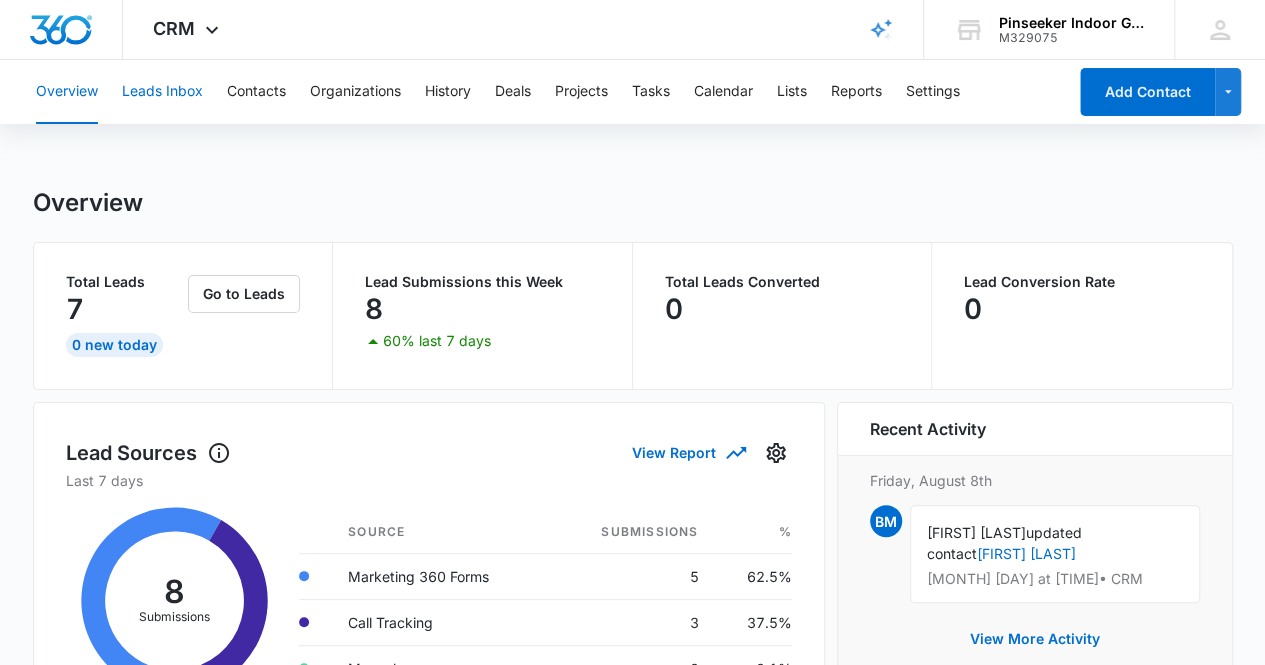 drag, startPoint x: 206, startPoint y: 90, endPoint x: 181, endPoint y: 90, distance: 25 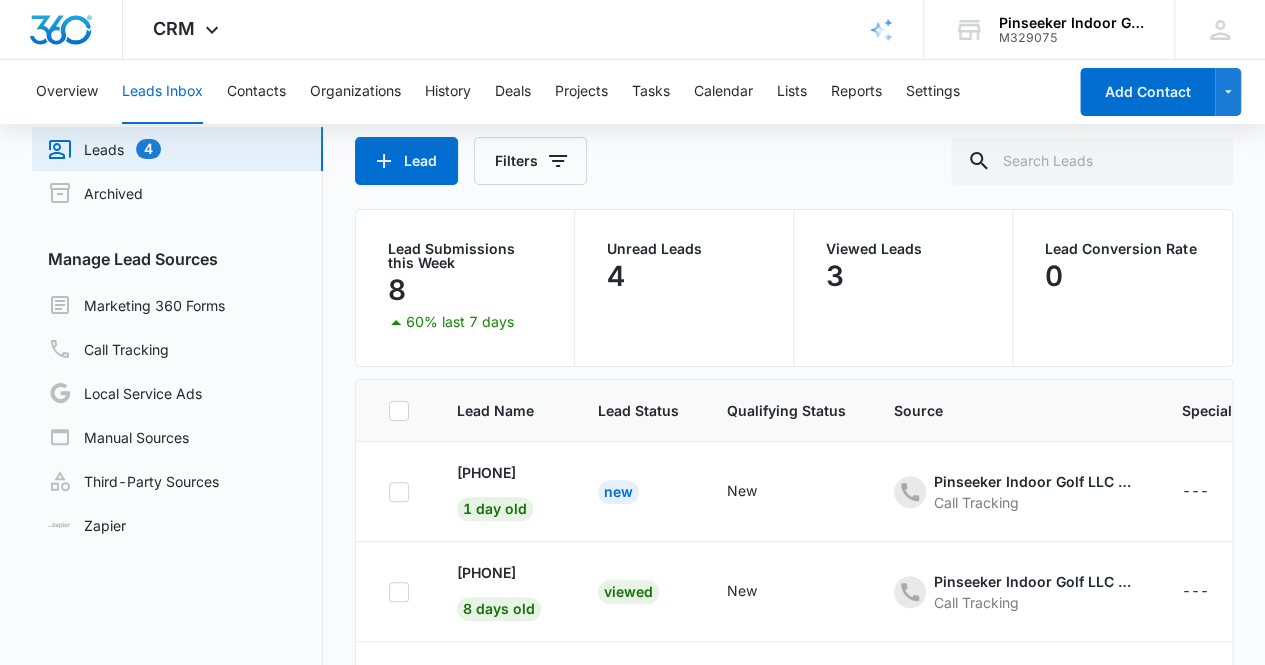 scroll, scrollTop: 167, scrollLeft: 0, axis: vertical 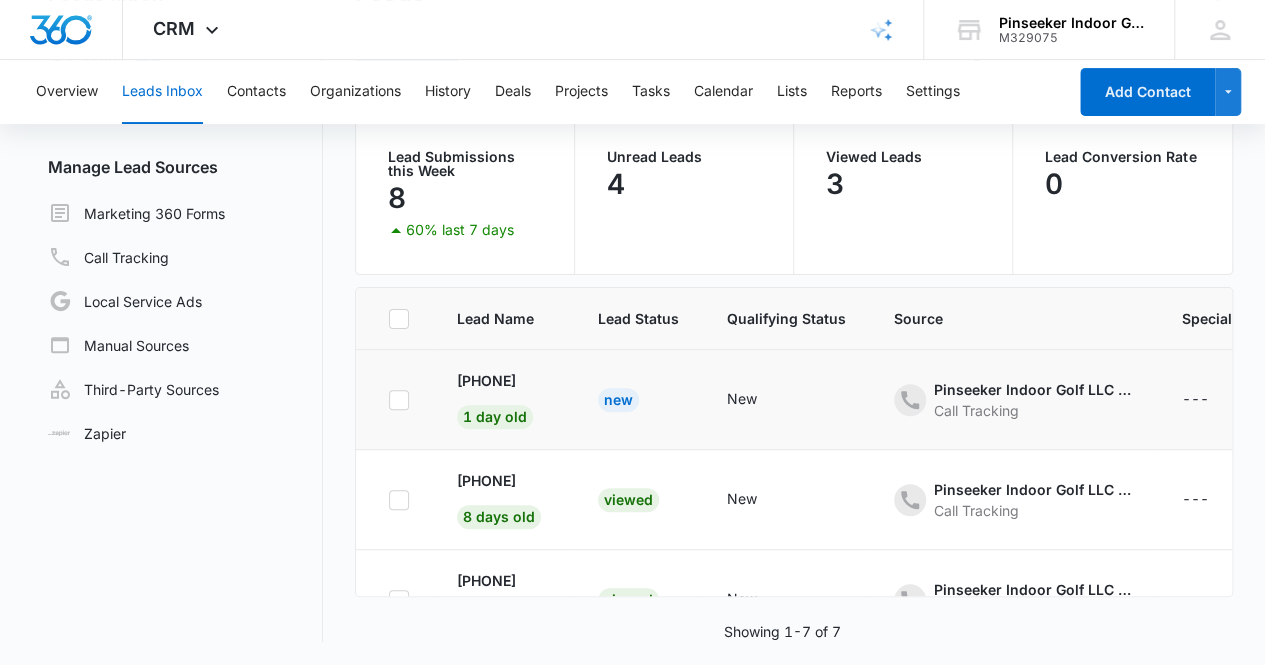 click on "New" at bounding box center (638, 400) 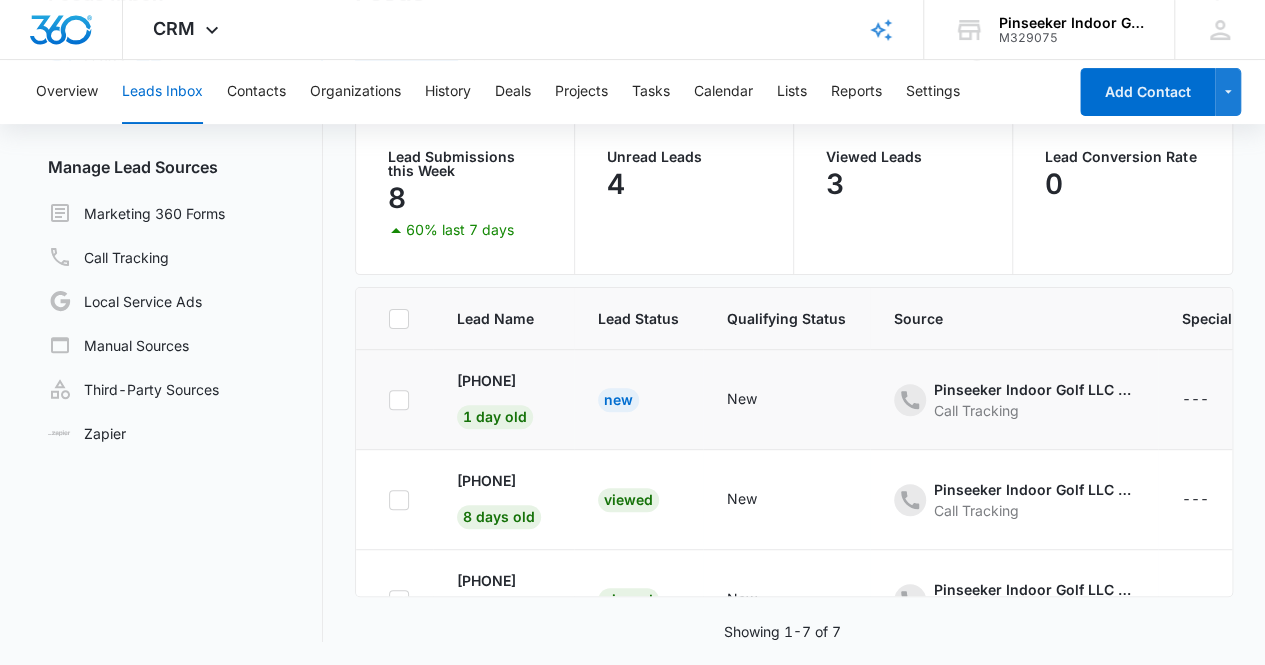 click on "New" at bounding box center (618, 399) 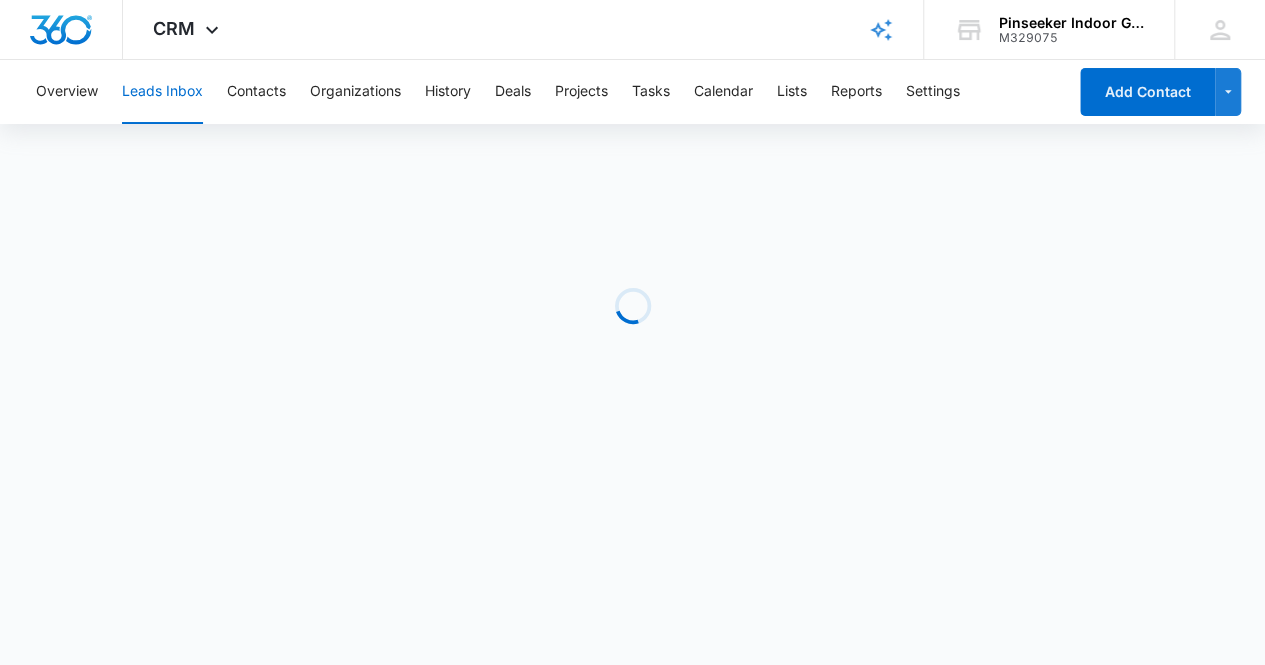 scroll, scrollTop: 0, scrollLeft: 0, axis: both 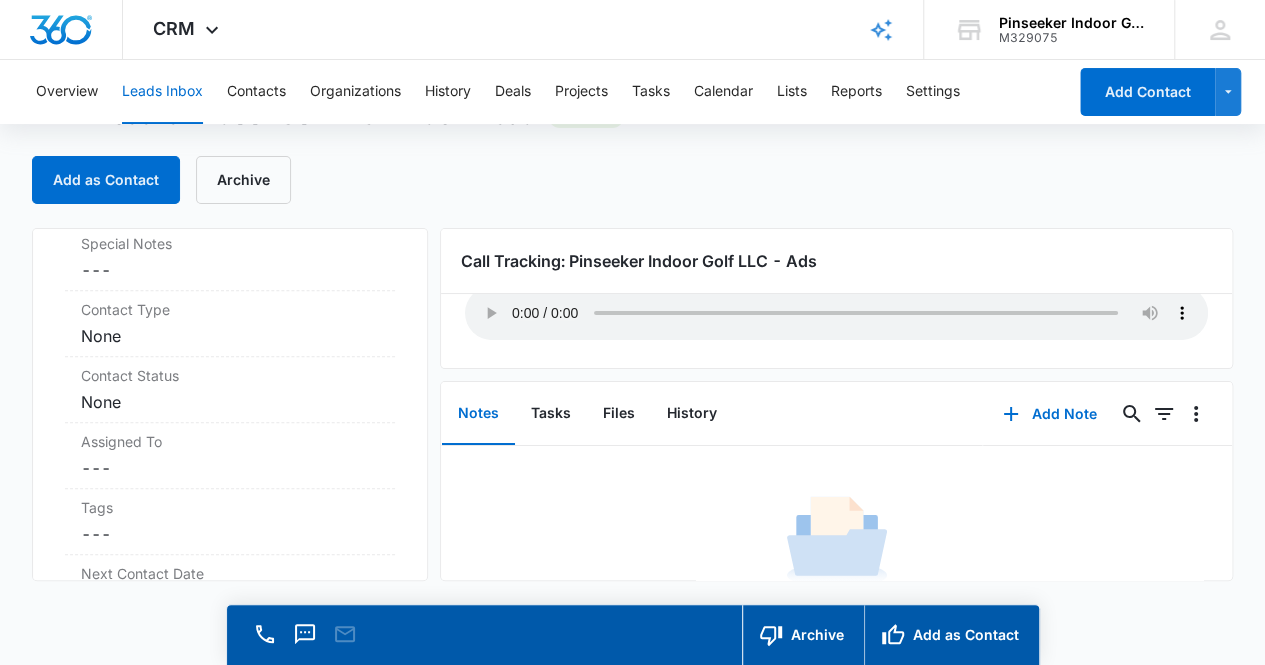 click on "Pinseeker Indoor Golf LLC - Ads - Lead 1 day old Add as Contact Archive" at bounding box center [633, 164] 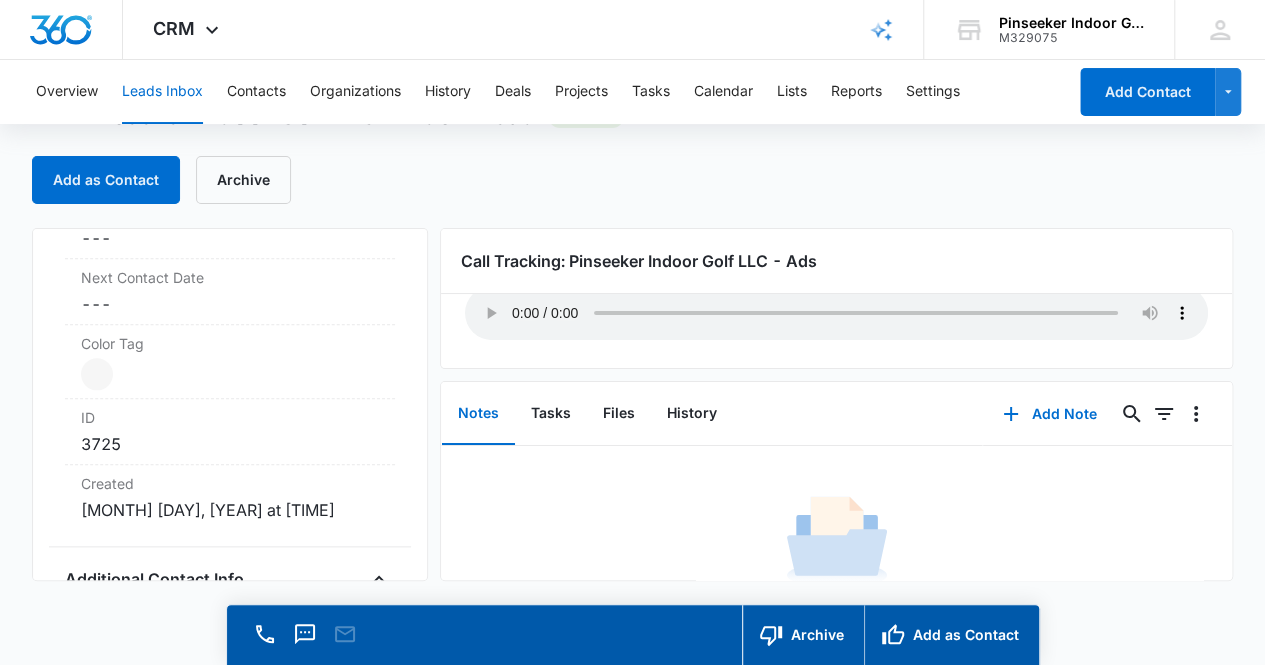 scroll, scrollTop: 800, scrollLeft: 0, axis: vertical 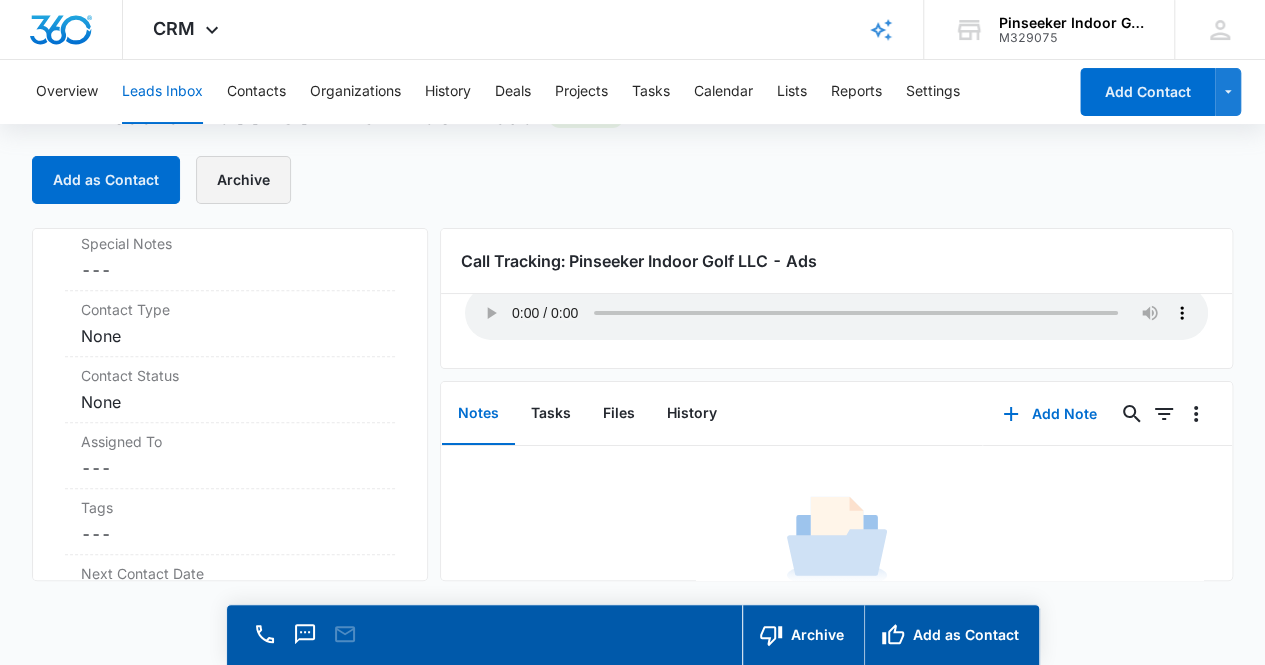 click on "Archive" at bounding box center (243, 180) 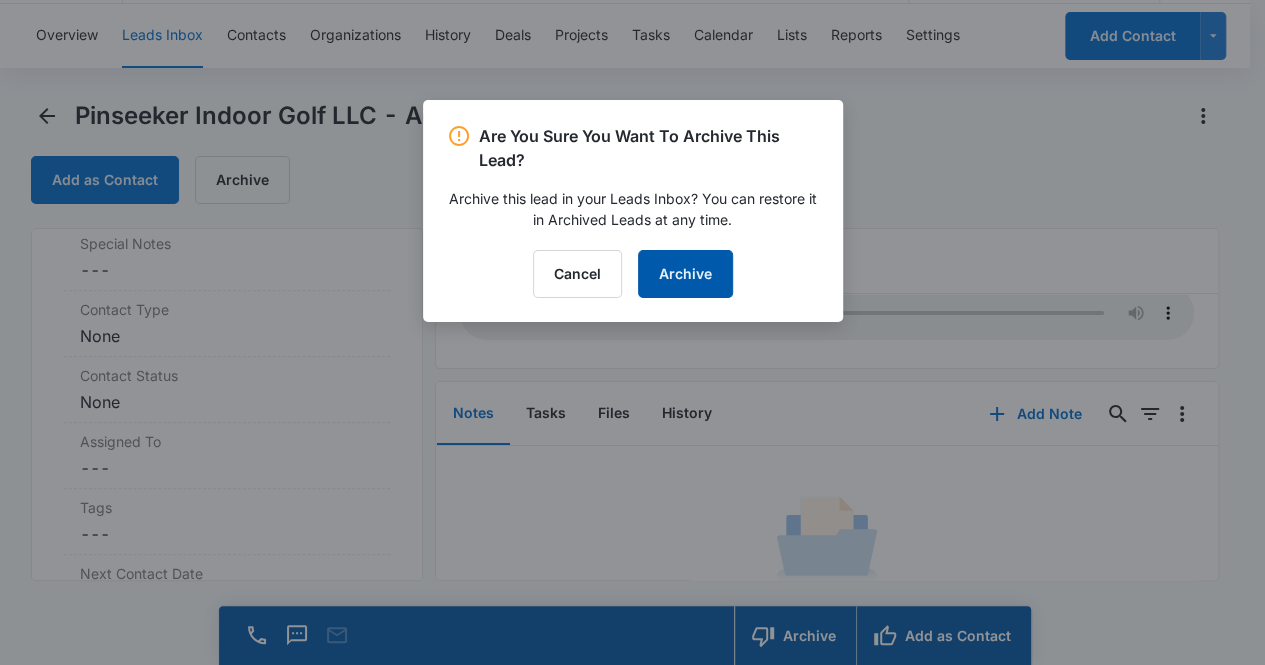 click on "Archive" at bounding box center [685, 274] 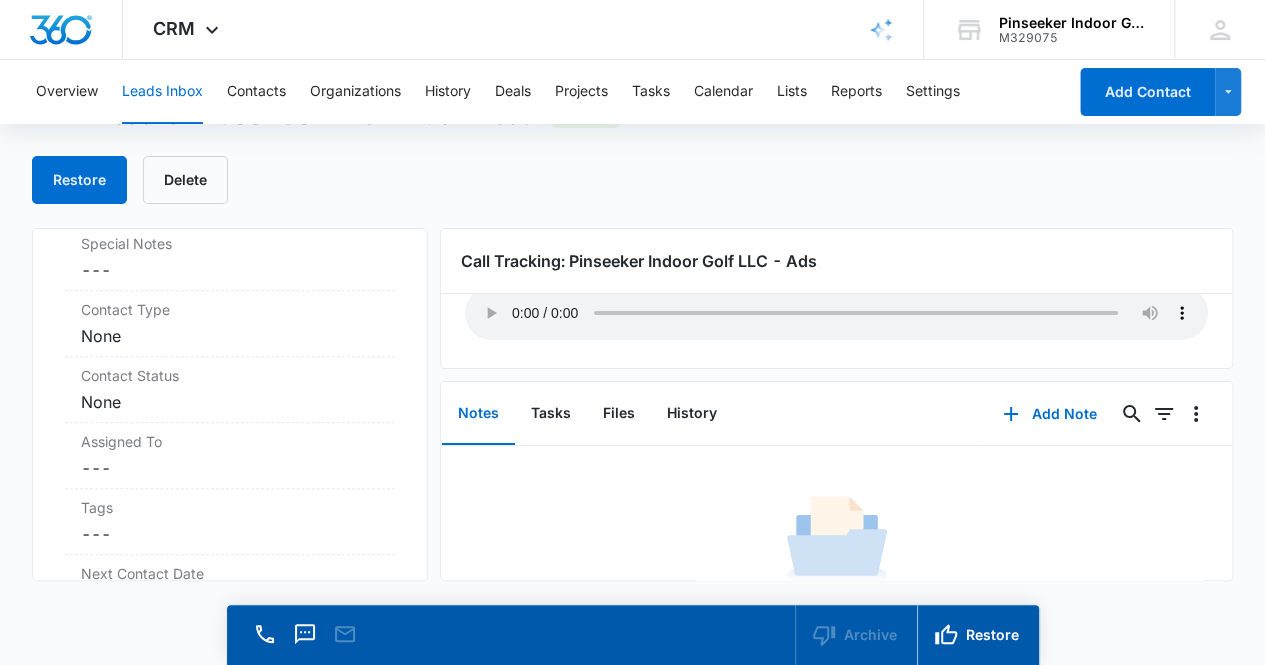 click on "Leads Inbox" at bounding box center (162, 92) 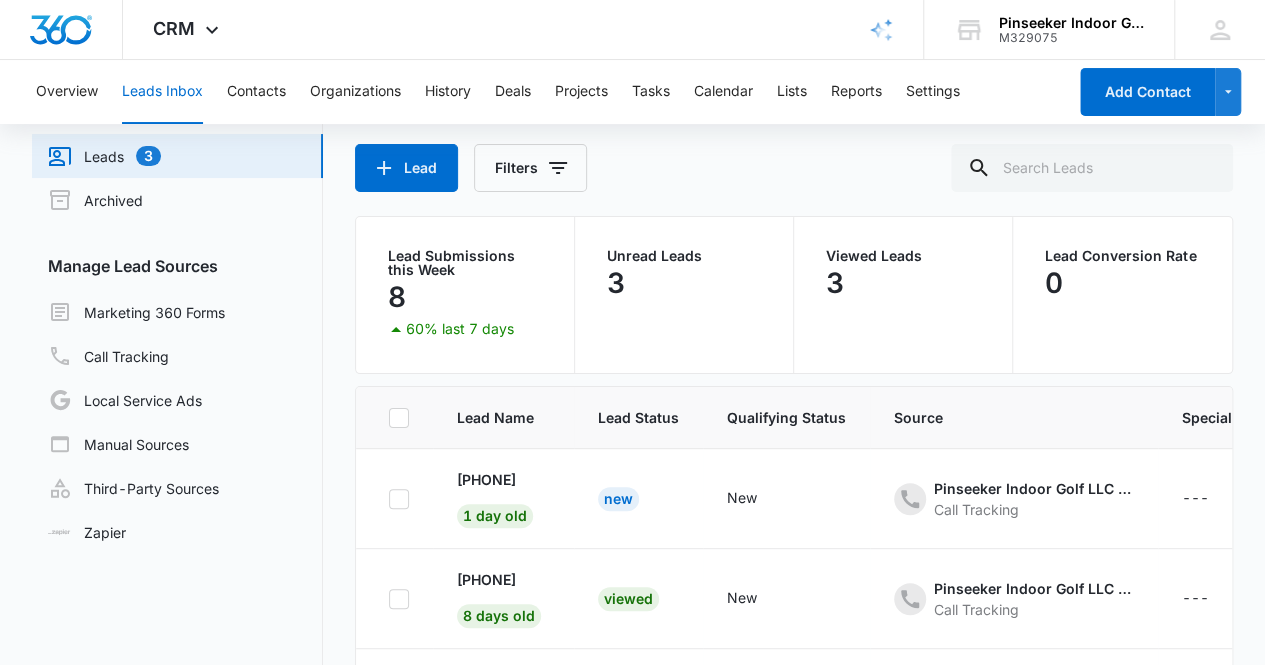 scroll, scrollTop: 100, scrollLeft: 0, axis: vertical 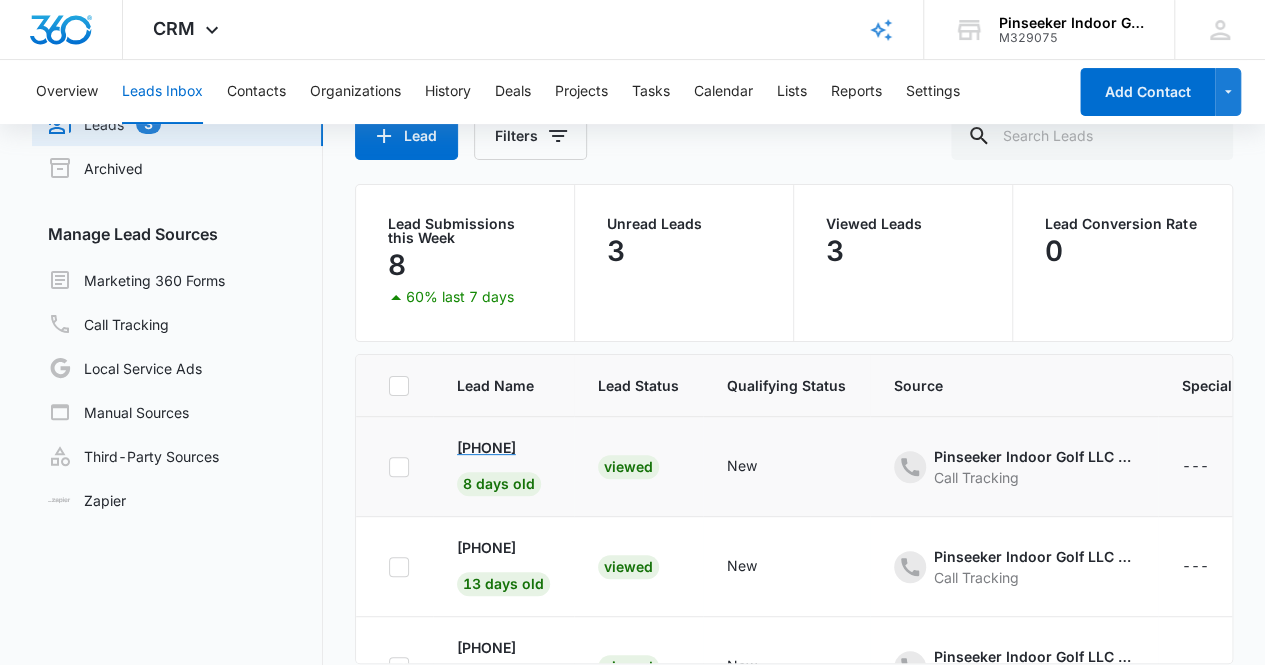 click on "[PHONE]" at bounding box center (486, 447) 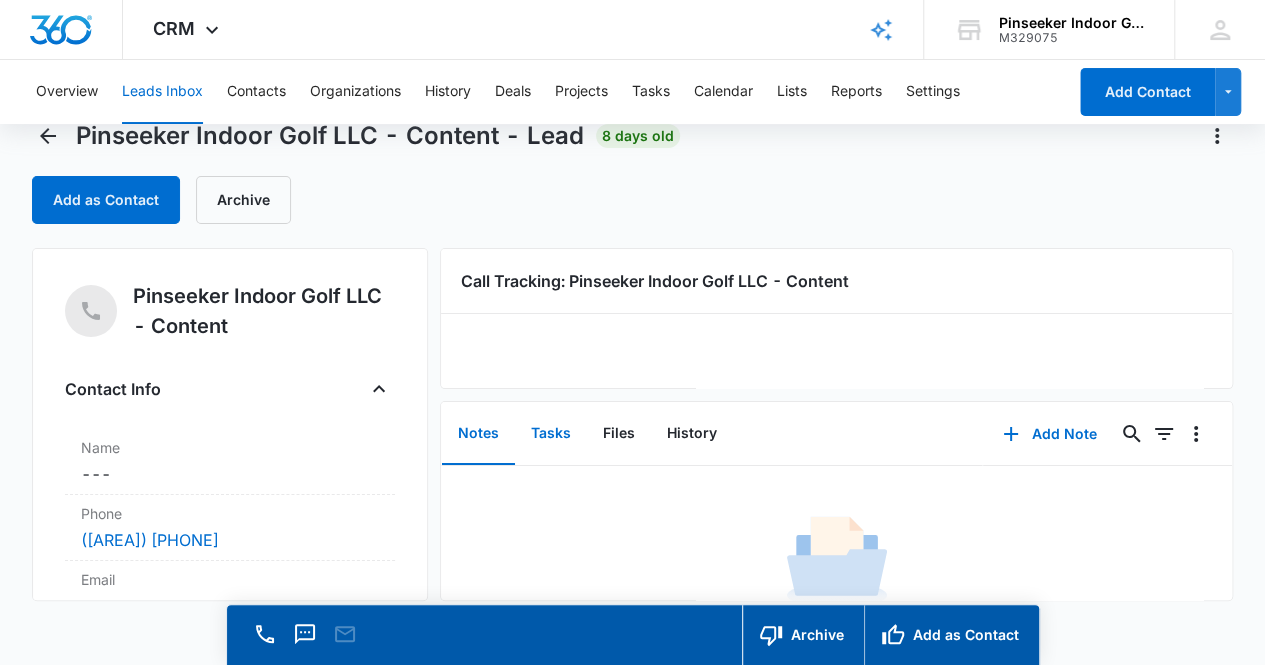 scroll, scrollTop: 56, scrollLeft: 0, axis: vertical 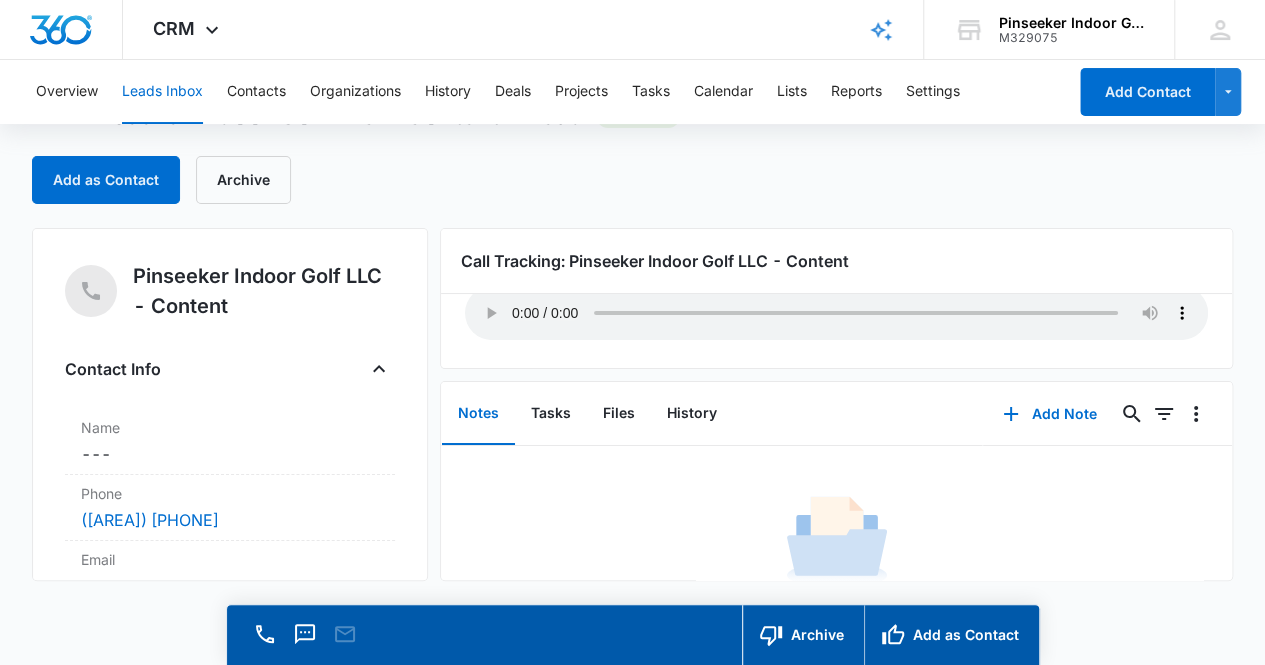 click on "Call Tracking: Pinseeker Indoor Golf LLC - Content Most Recent Recording: [MONTH] [DAY], [YEAR] at [TIME] Your browser does not support the audio tag." at bounding box center (836, 298) 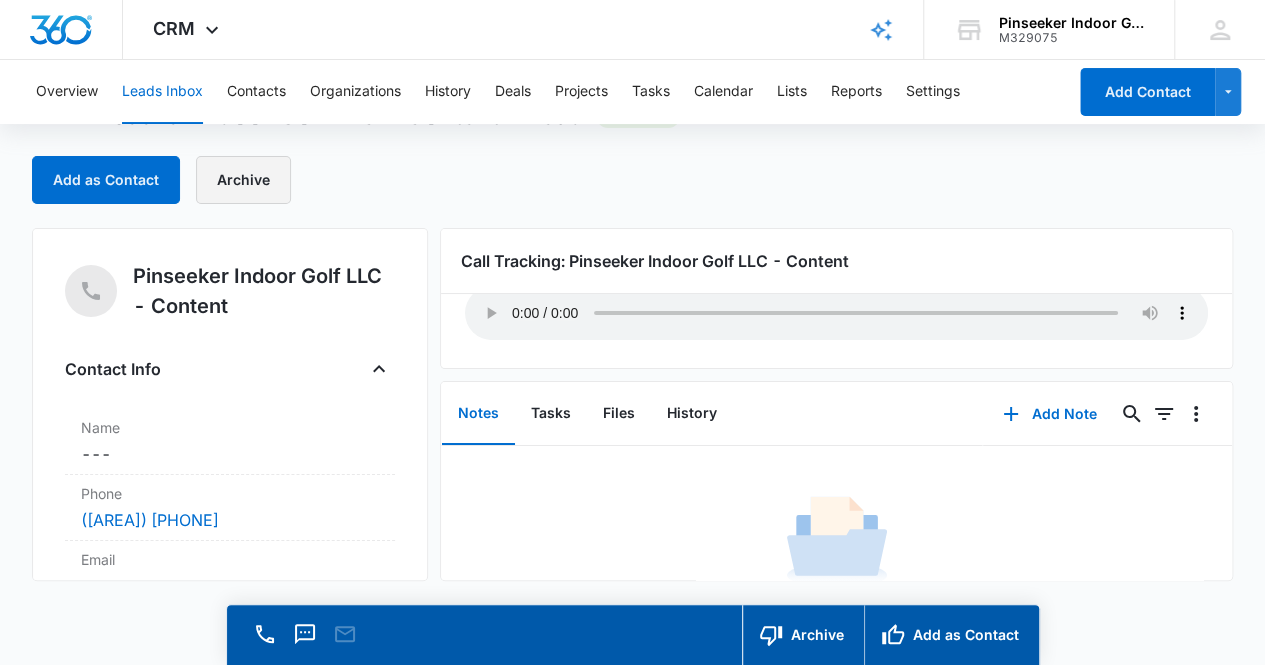 click on "Archive" at bounding box center [243, 180] 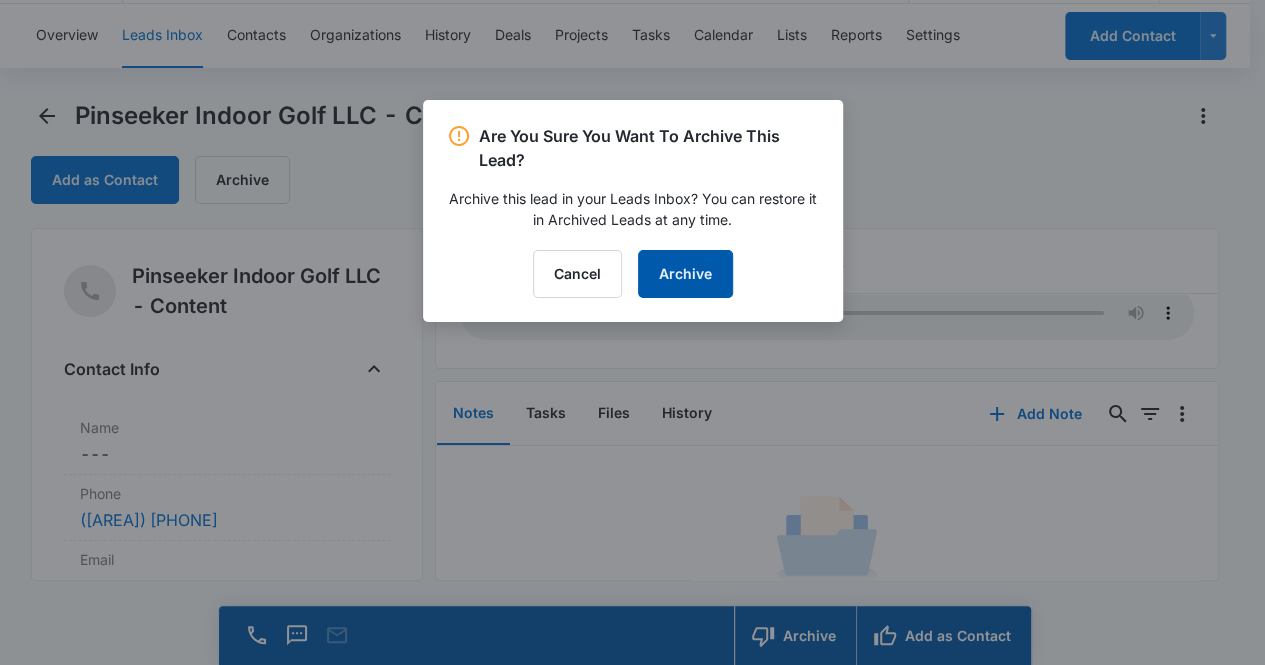 click on "Archive" at bounding box center (685, 274) 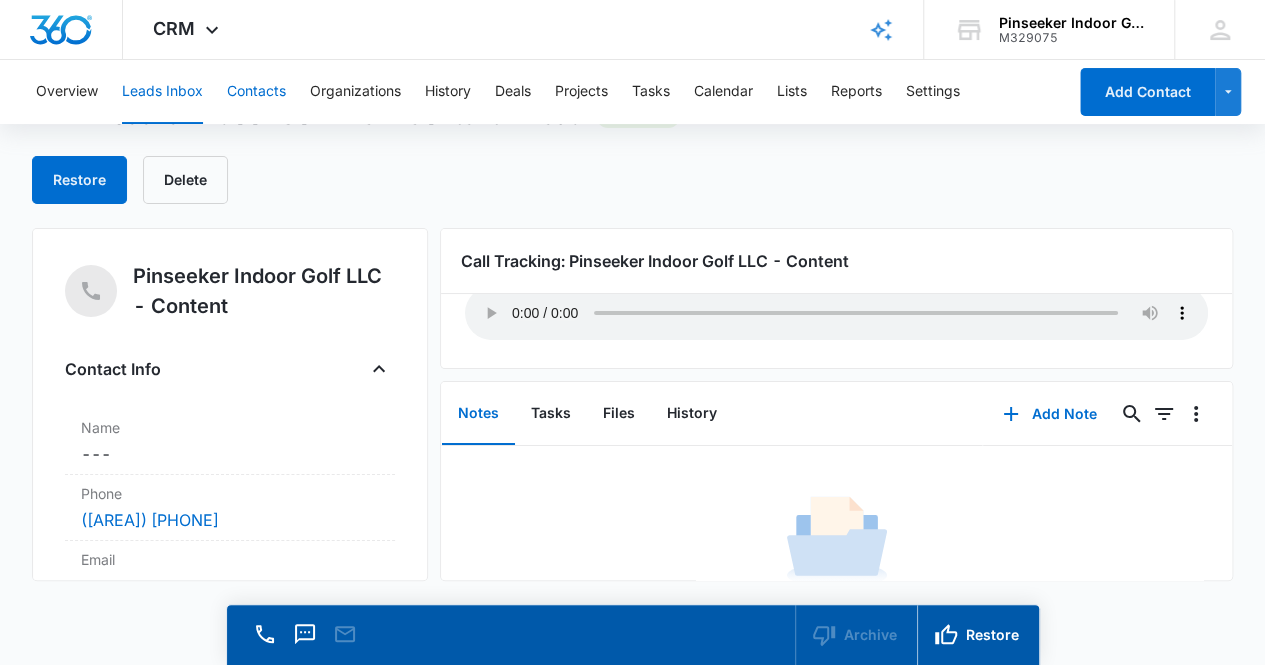 click on "Contacts" at bounding box center [256, 92] 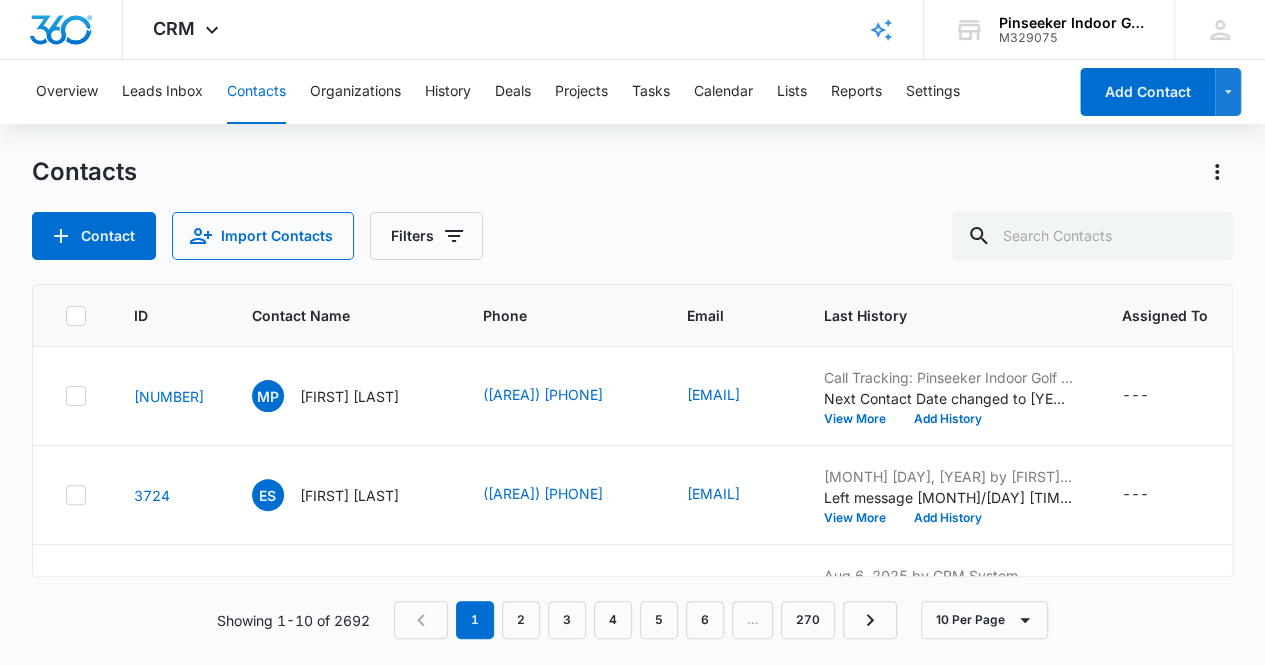 scroll, scrollTop: 0, scrollLeft: 0, axis: both 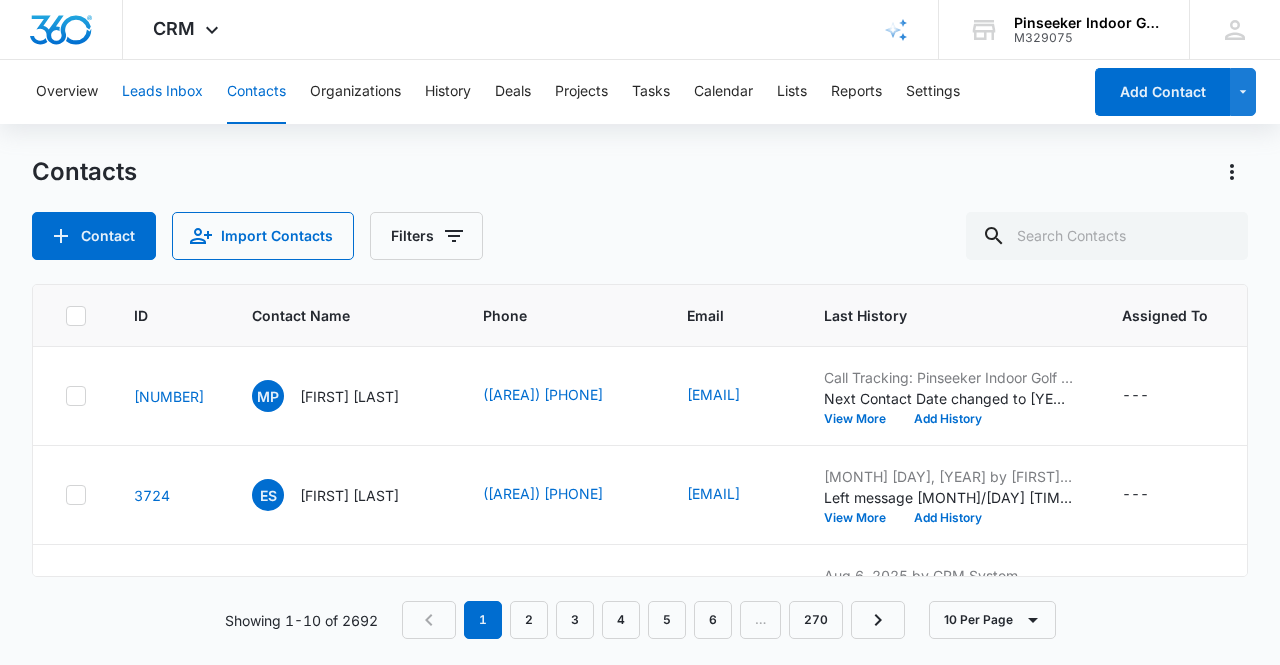 click on "Leads Inbox" at bounding box center (162, 92) 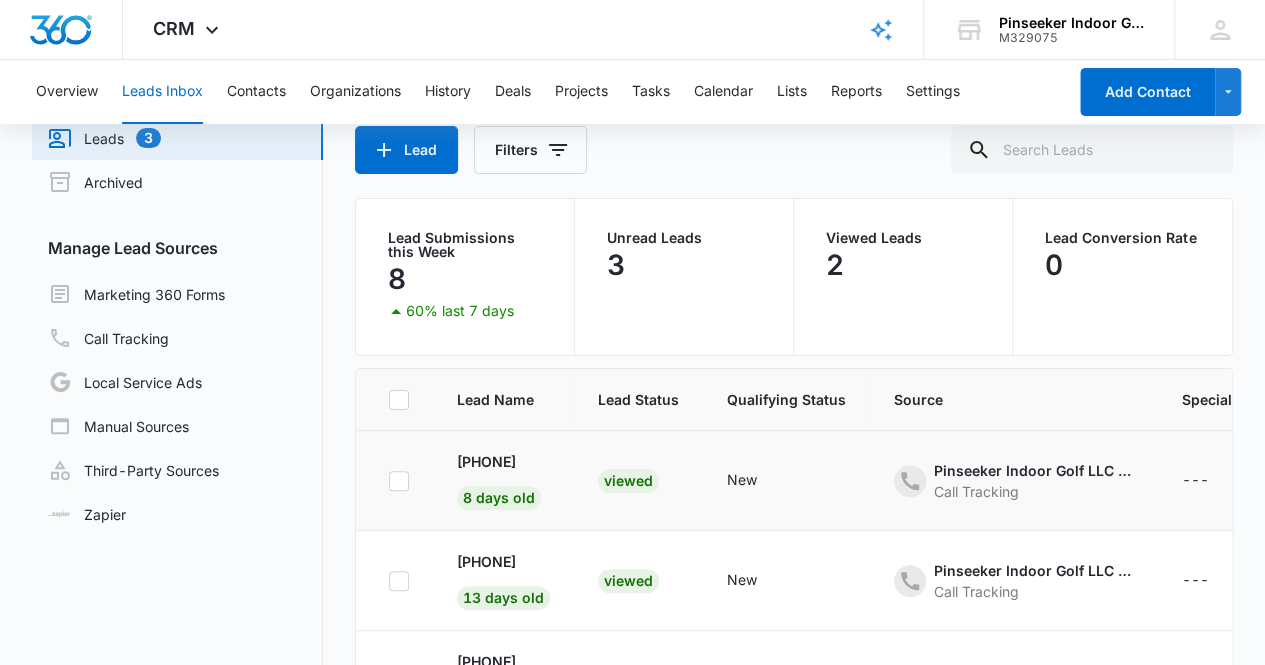 scroll, scrollTop: 167, scrollLeft: 0, axis: vertical 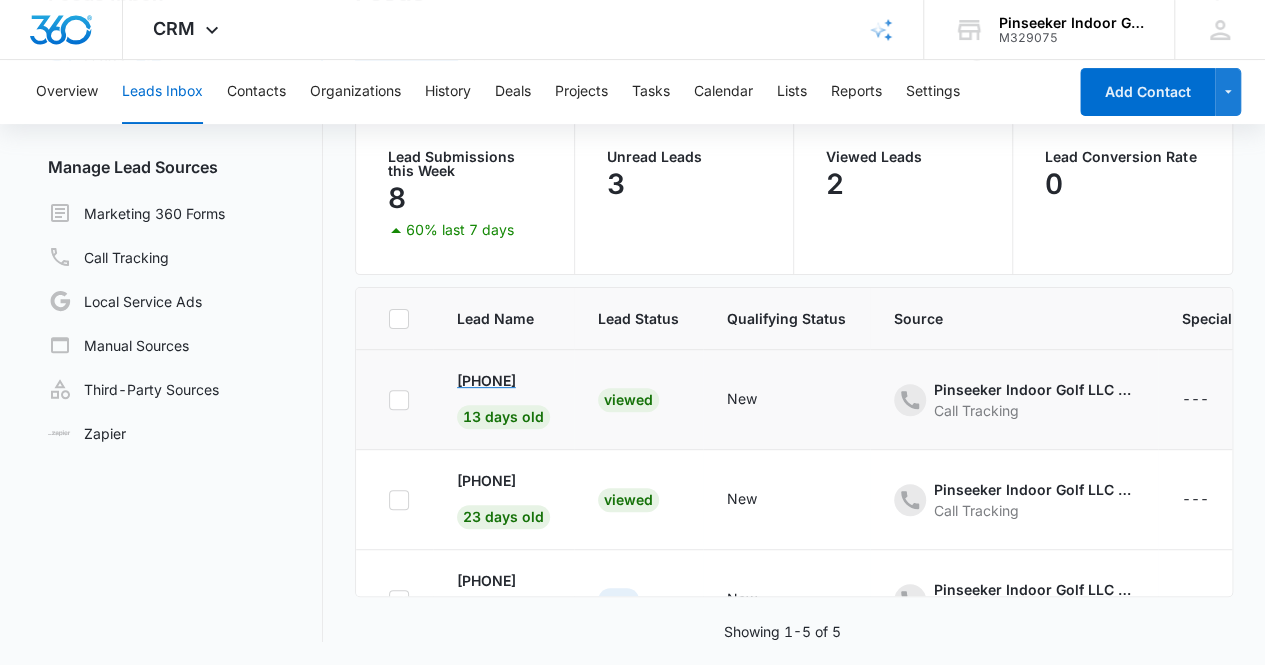 click on "[PHONE]" at bounding box center [486, 380] 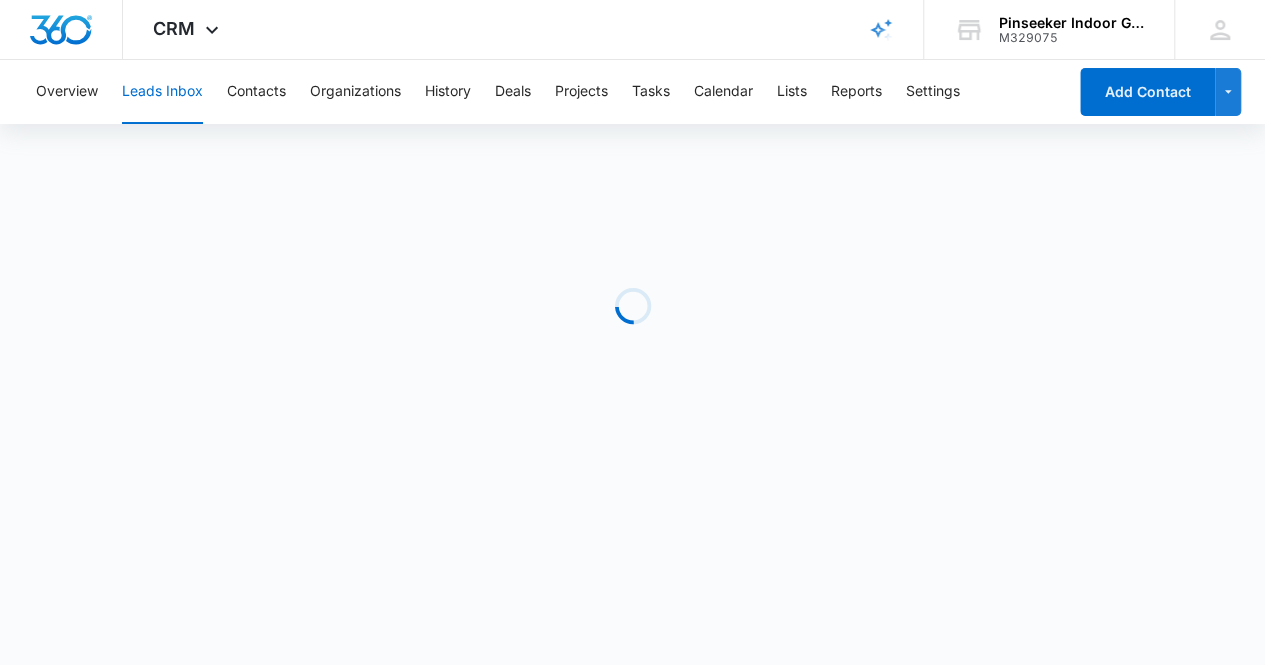 scroll, scrollTop: 0, scrollLeft: 0, axis: both 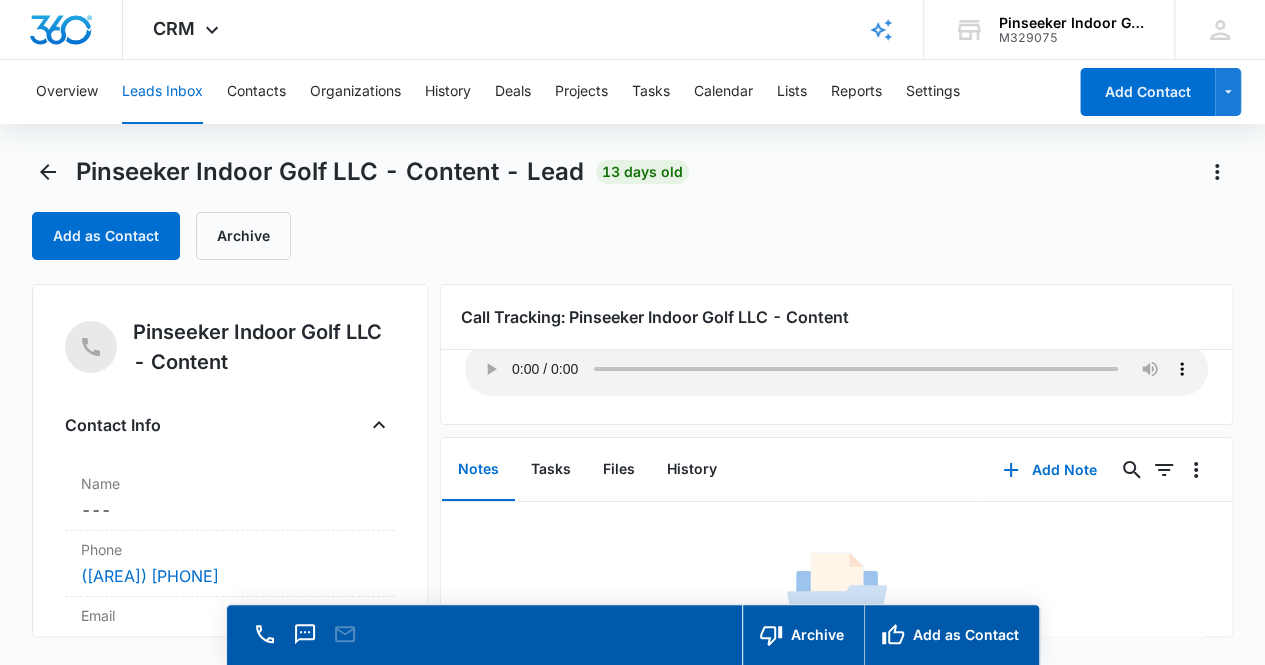 type 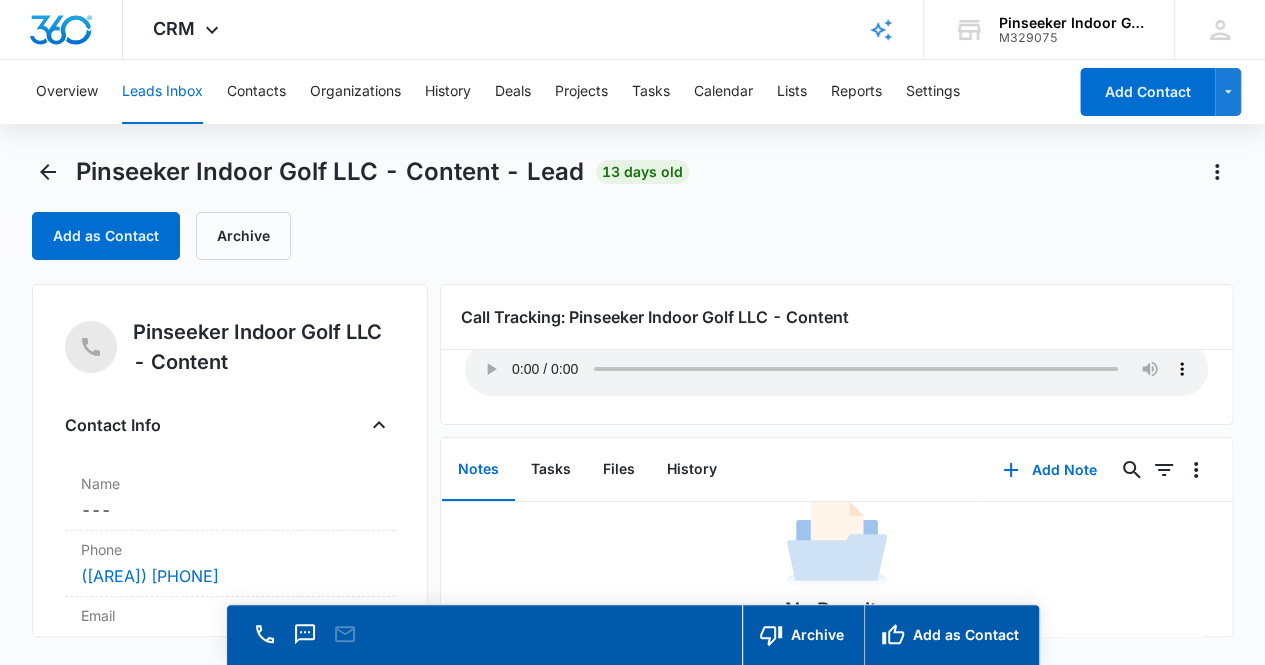 scroll, scrollTop: 0, scrollLeft: 0, axis: both 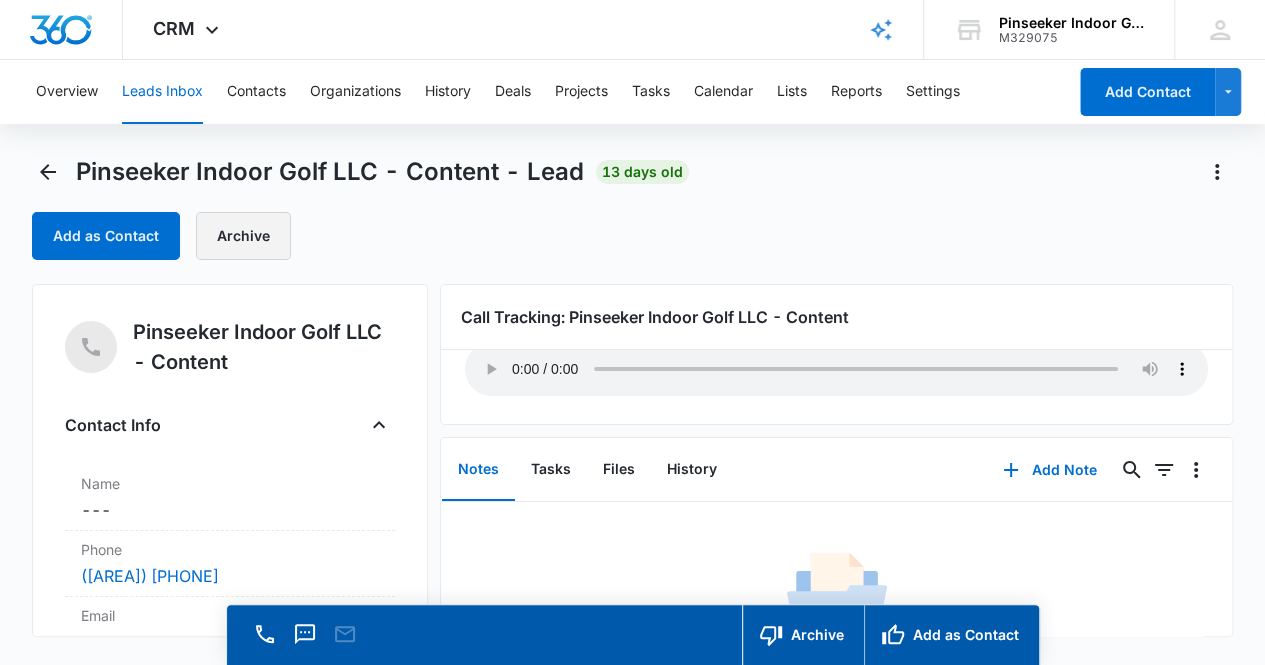 click on "Archive" at bounding box center [243, 236] 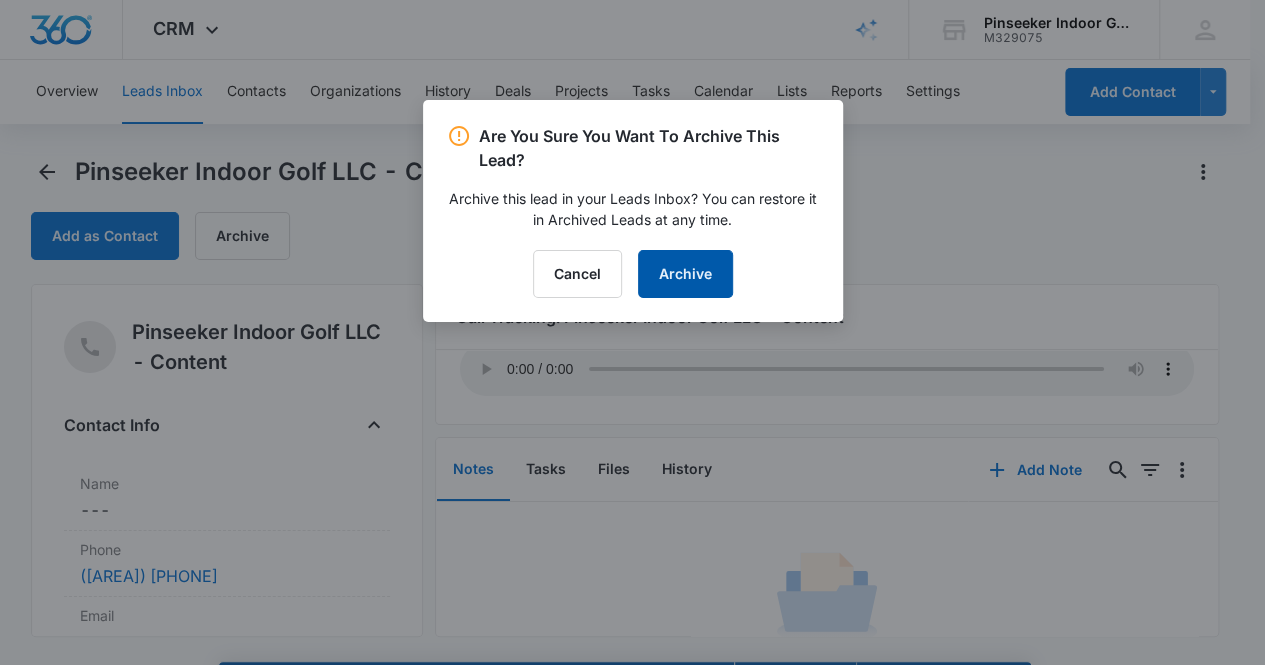 drag, startPoint x: 698, startPoint y: 286, endPoint x: 687, endPoint y: 290, distance: 11.7046995 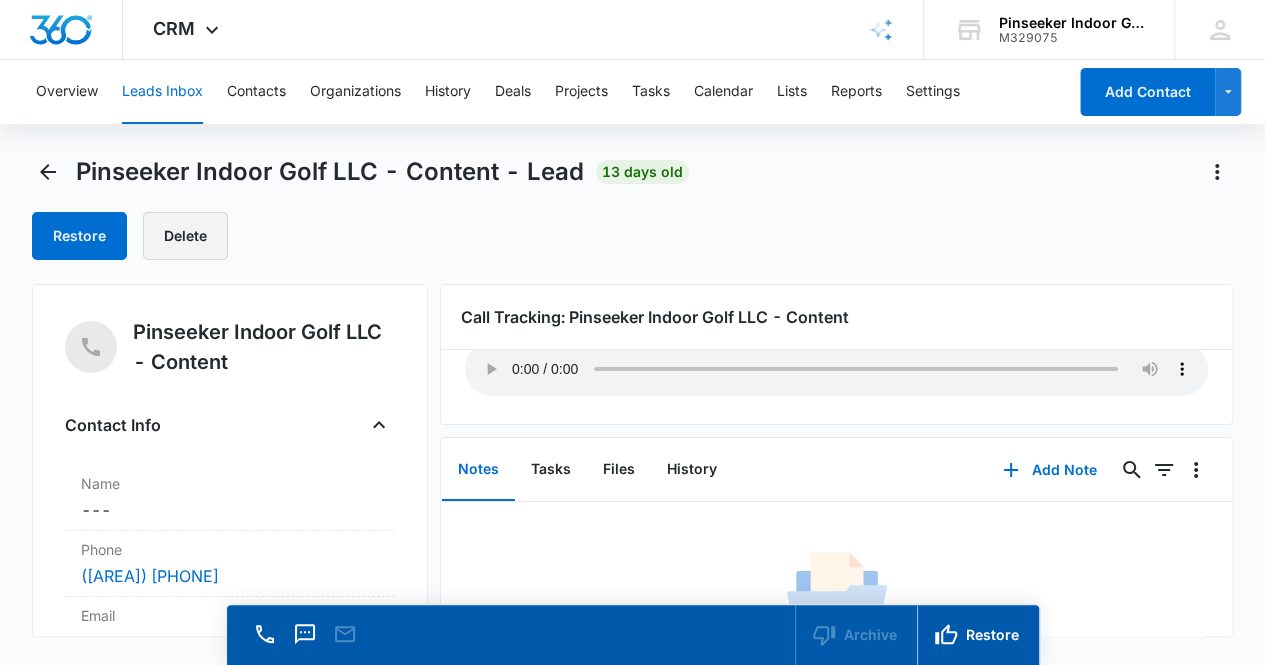 click on "Delete" at bounding box center [185, 236] 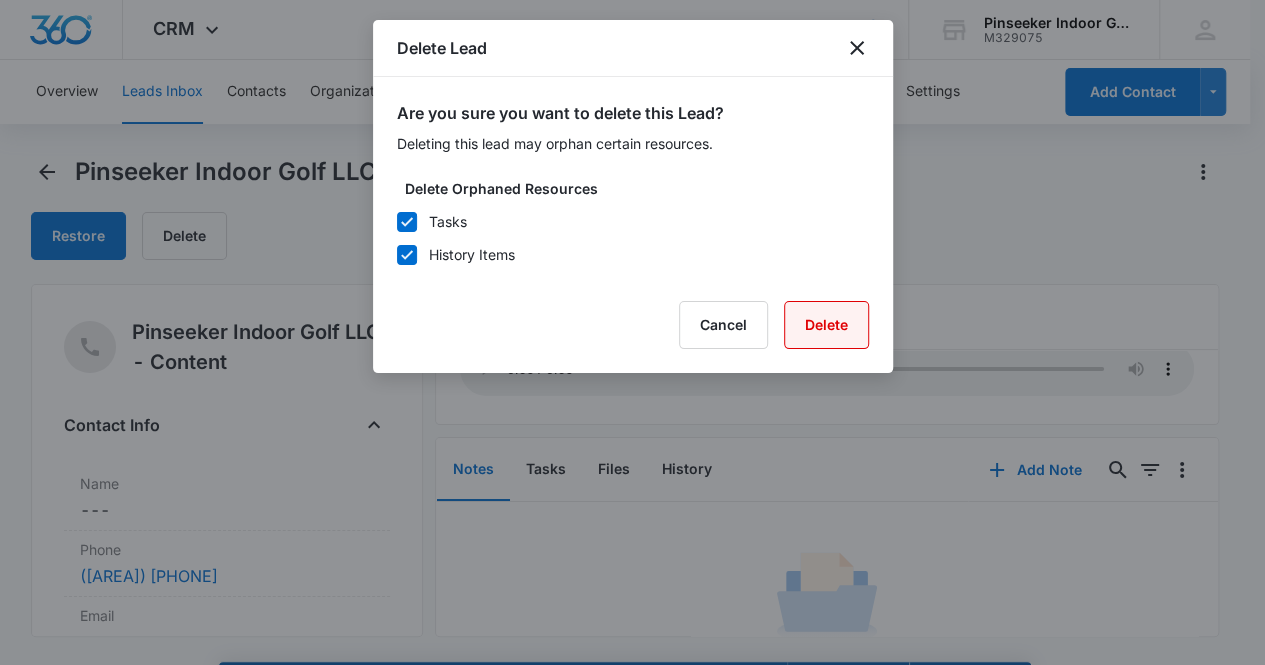 click on "Delete" at bounding box center [826, 325] 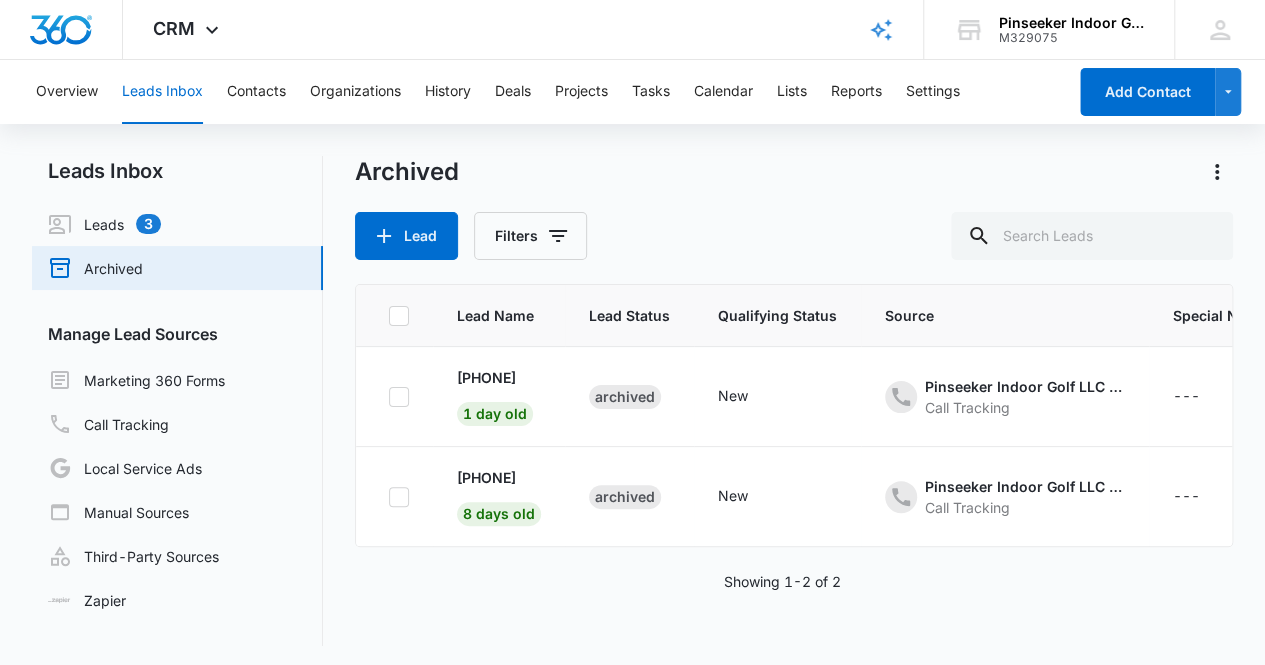 click on "Archived" at bounding box center (95, 268) 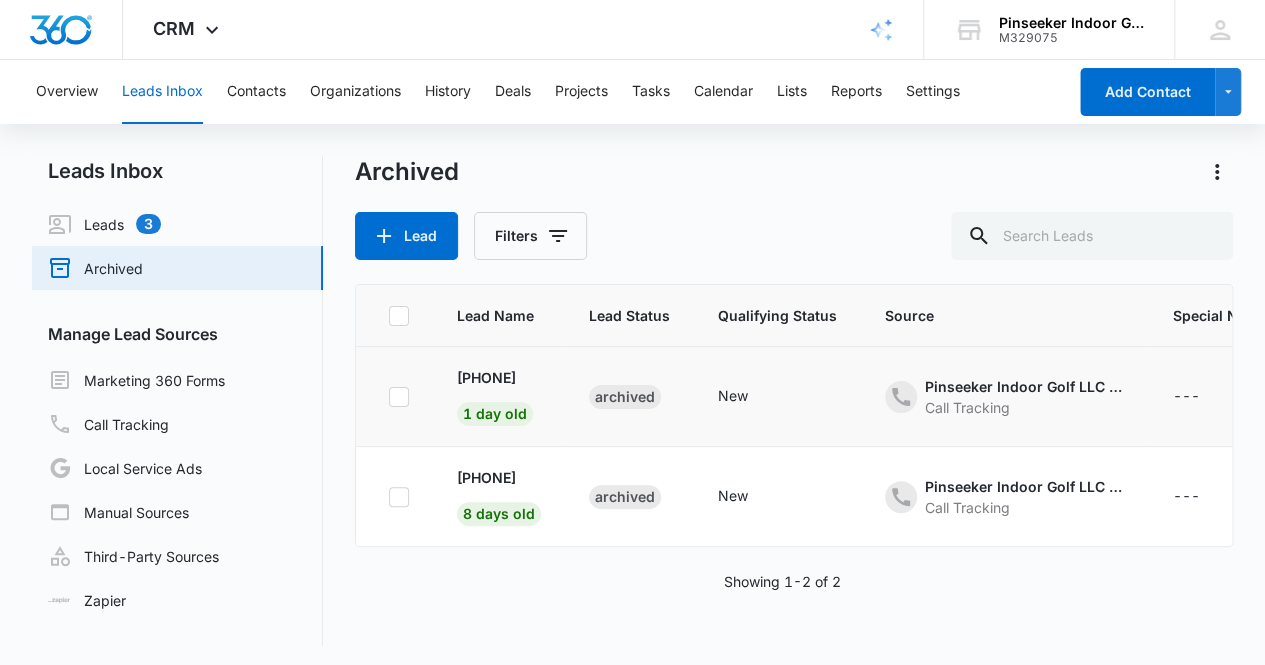 click on "Archived" at bounding box center (625, 397) 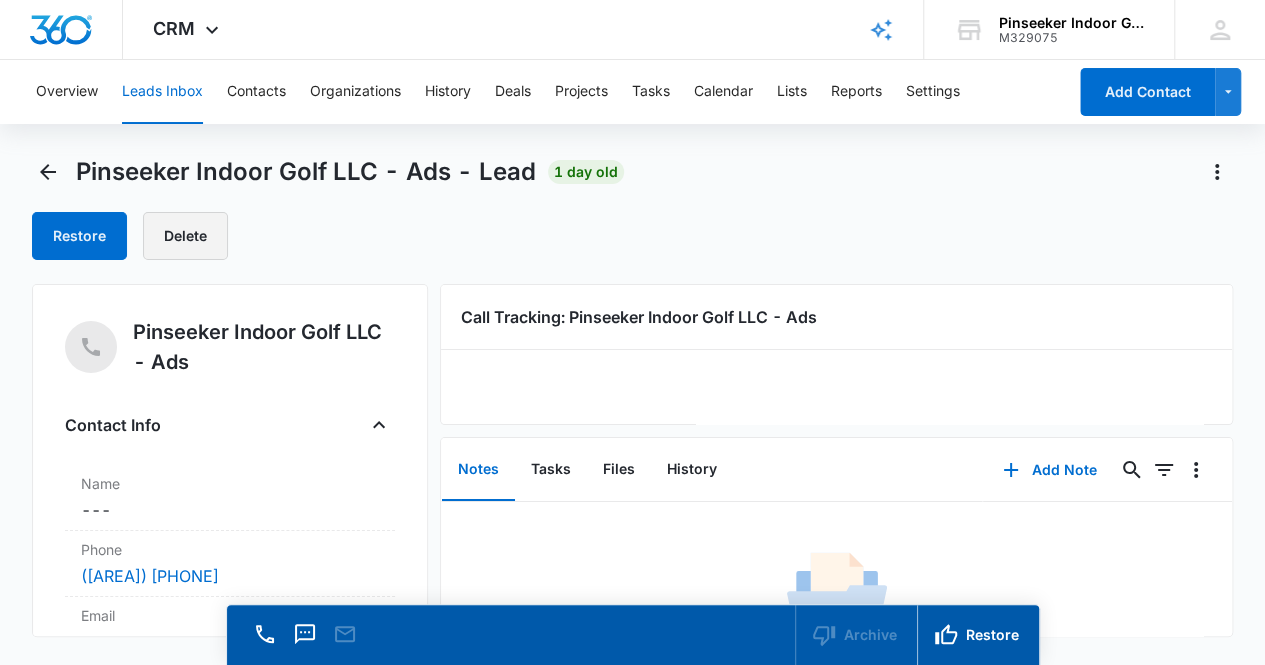 click on "Delete" at bounding box center [185, 236] 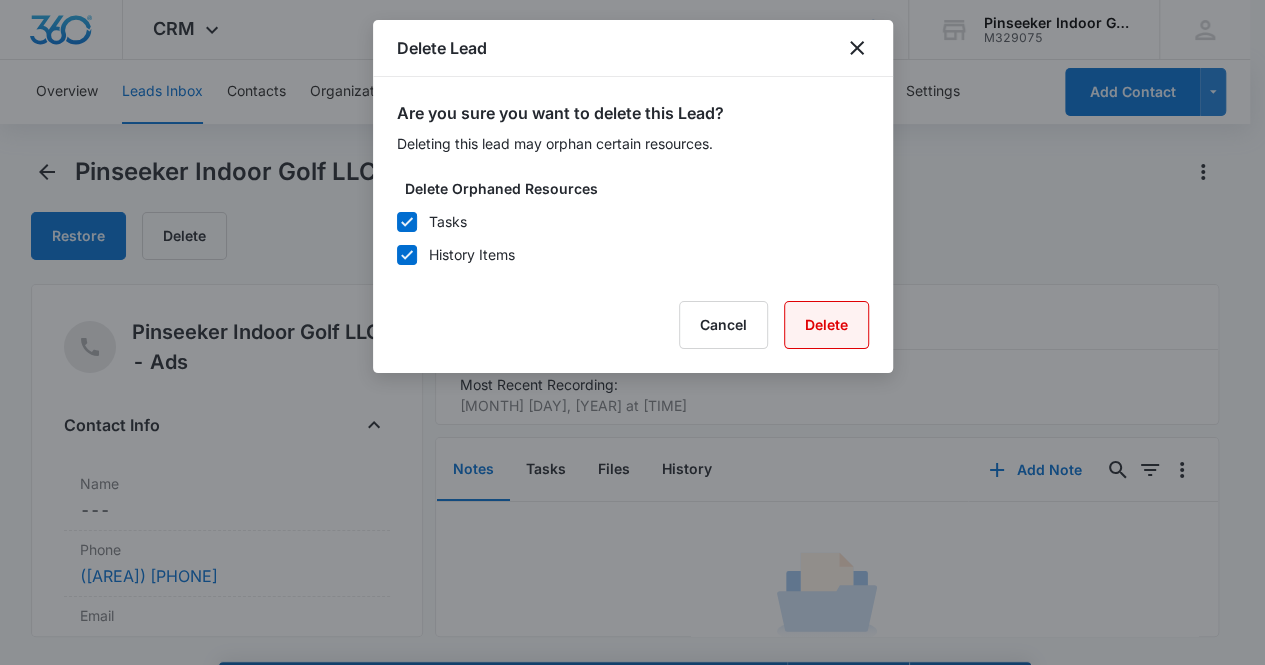 click on "Delete" at bounding box center [826, 325] 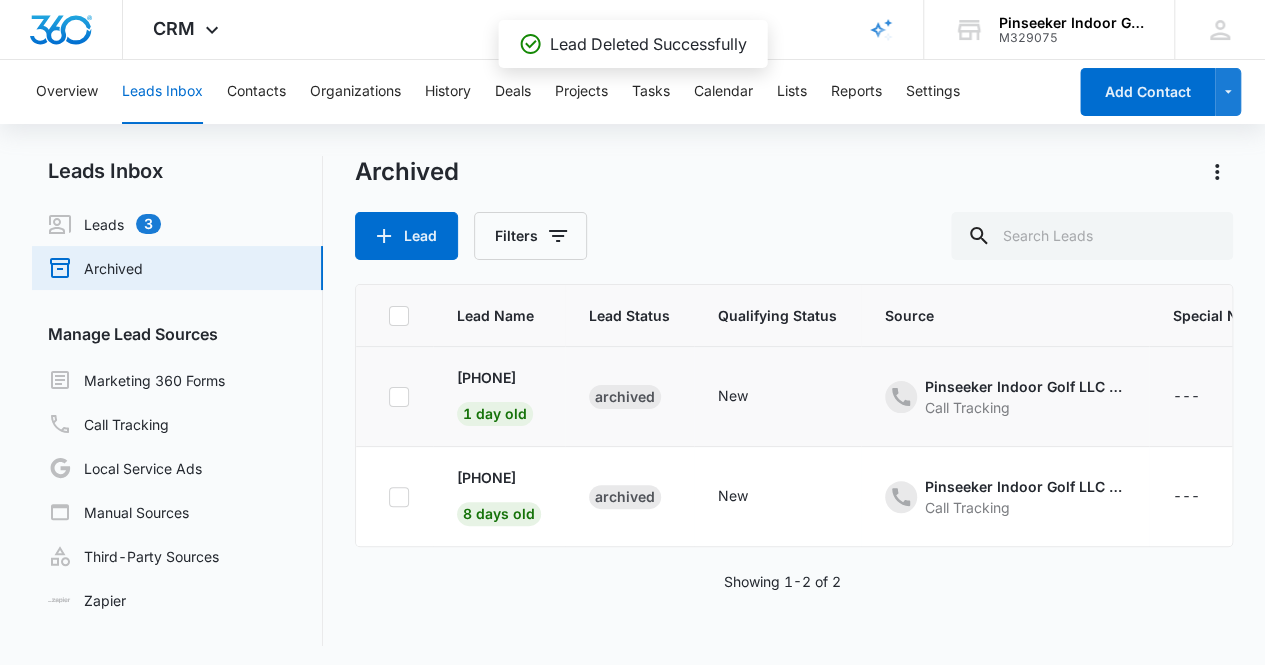 click on "Archived" at bounding box center [625, 397] 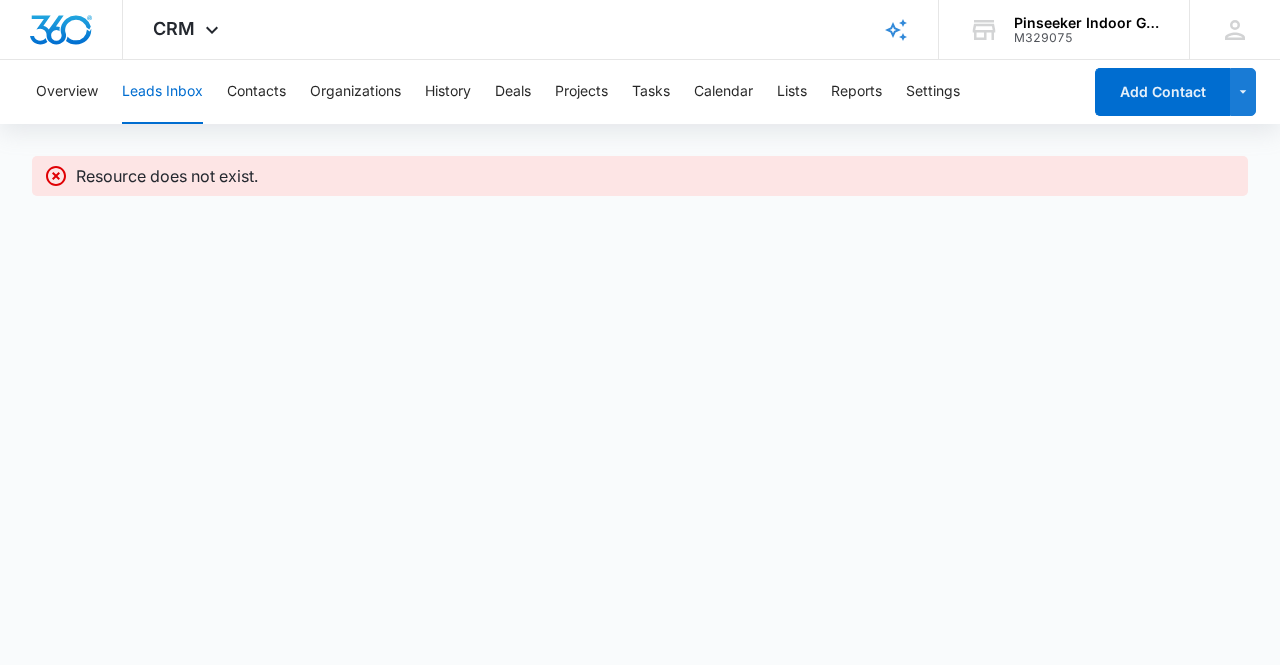 click 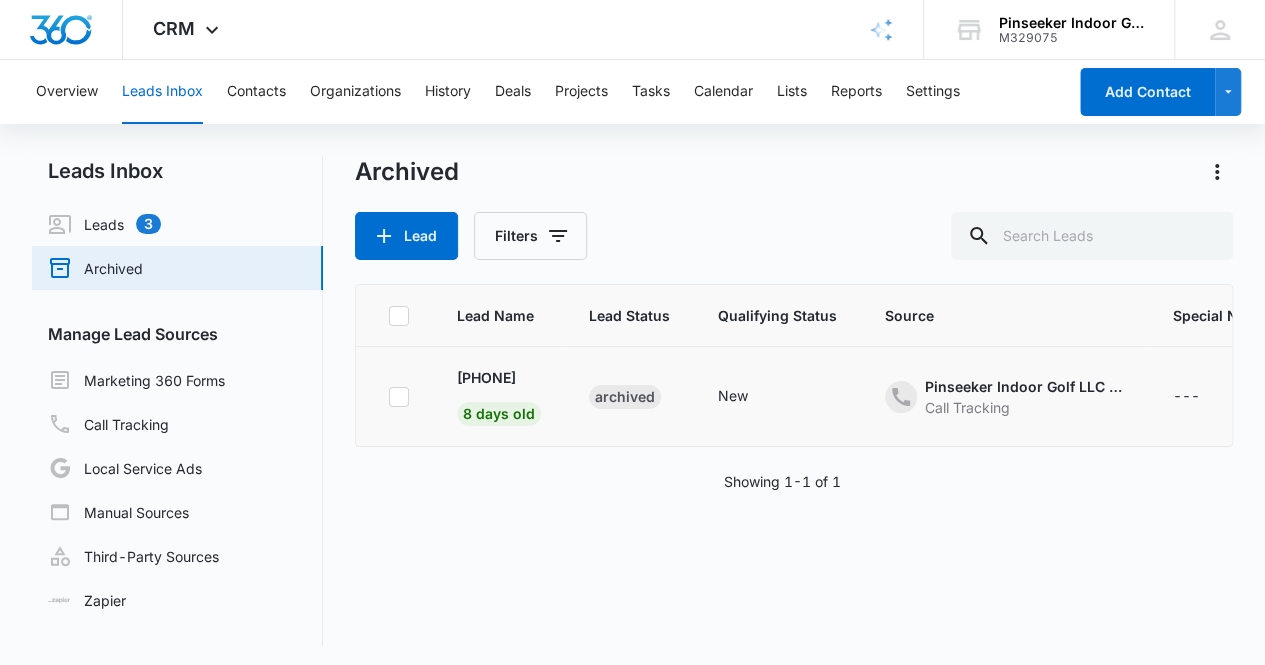 click on "Archived" at bounding box center [625, 397] 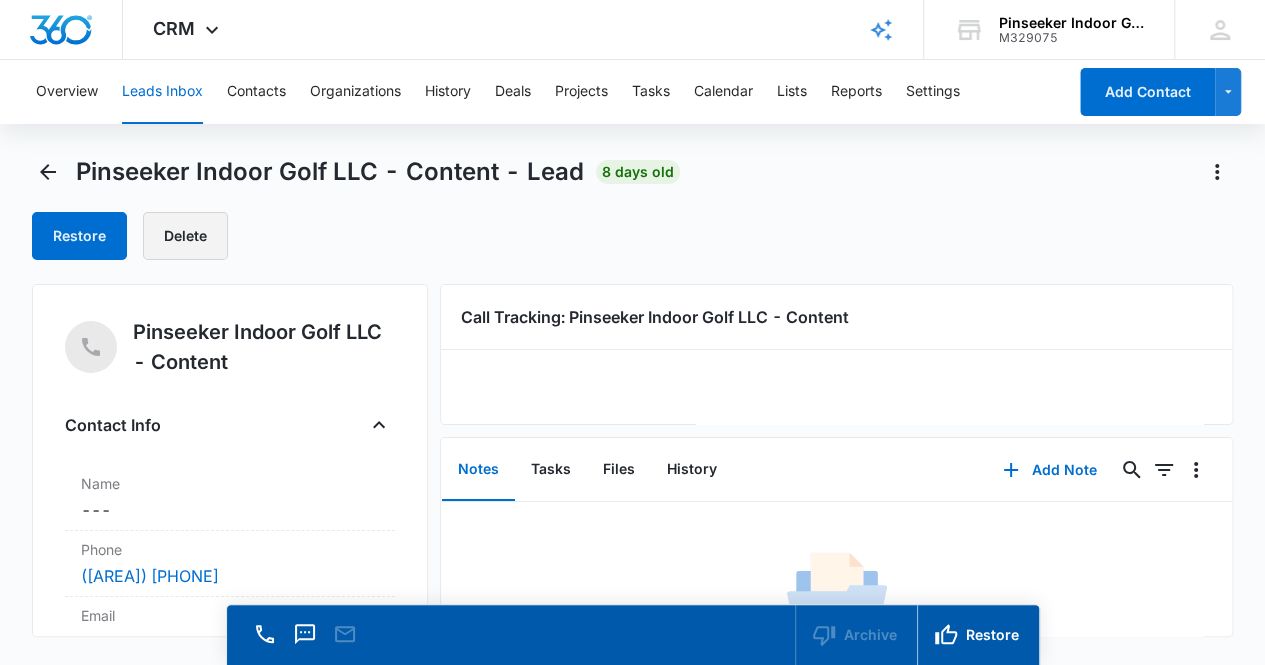 click on "Delete" at bounding box center (185, 236) 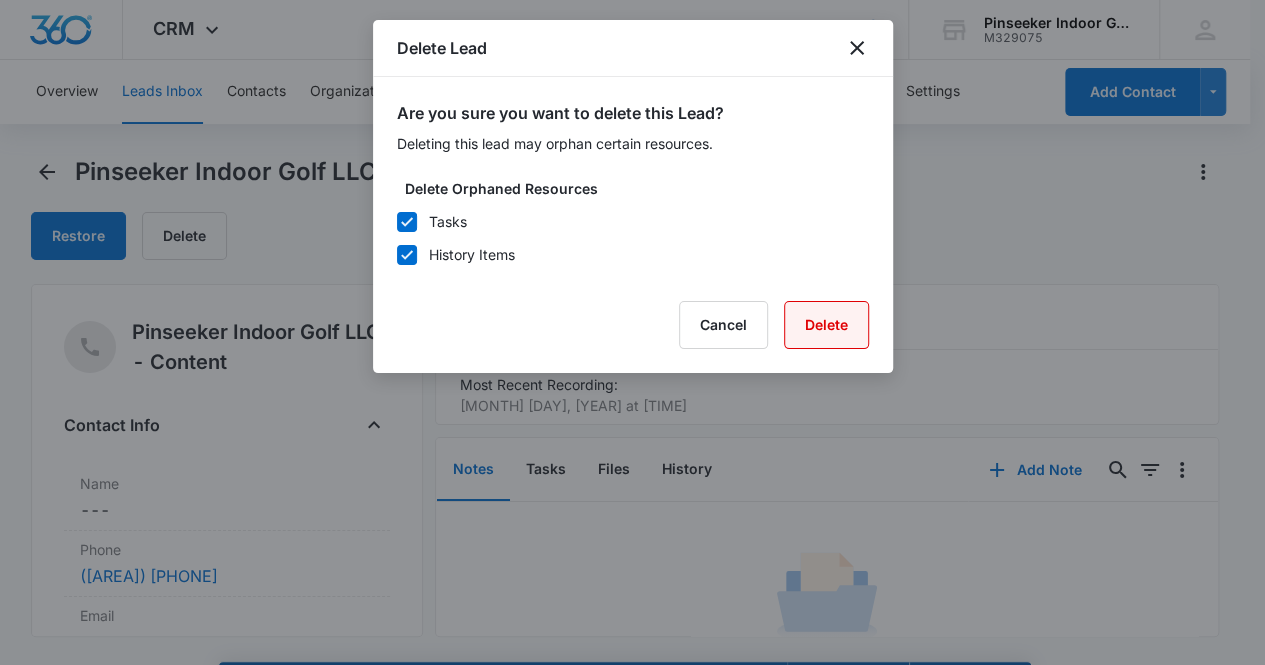 click on "Delete" at bounding box center (826, 325) 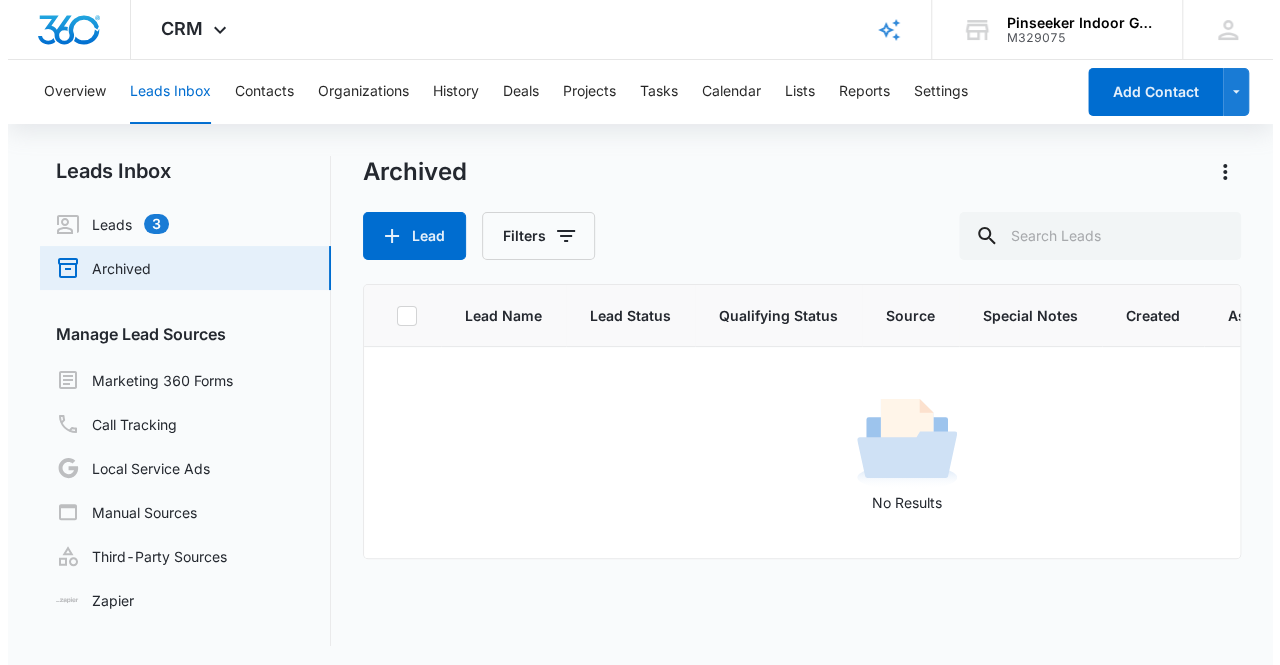 scroll, scrollTop: 0, scrollLeft: 0, axis: both 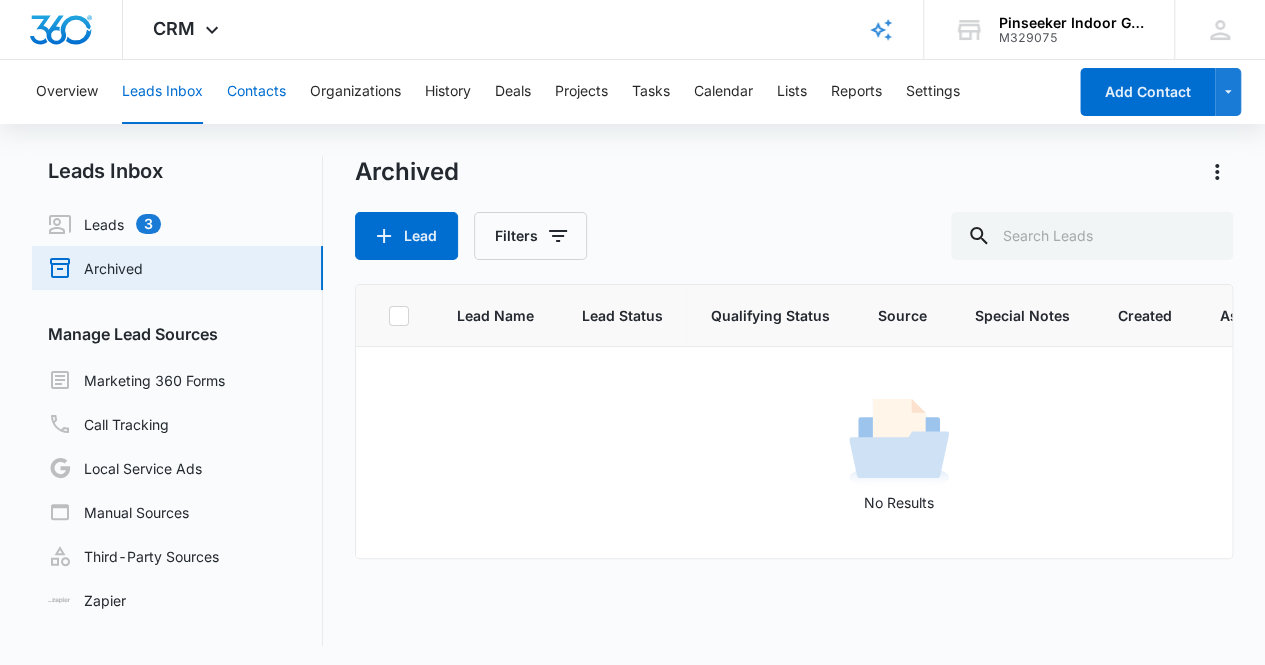 click on "Contacts" at bounding box center [256, 92] 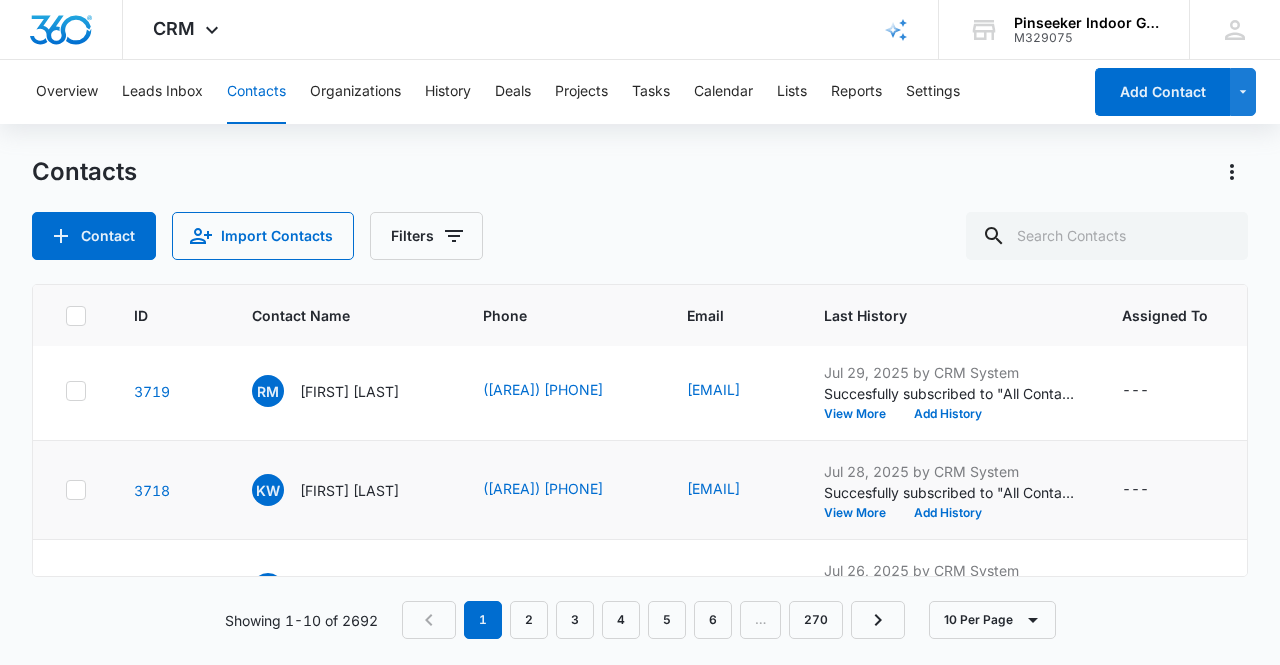 scroll, scrollTop: 771, scrollLeft: 0, axis: vertical 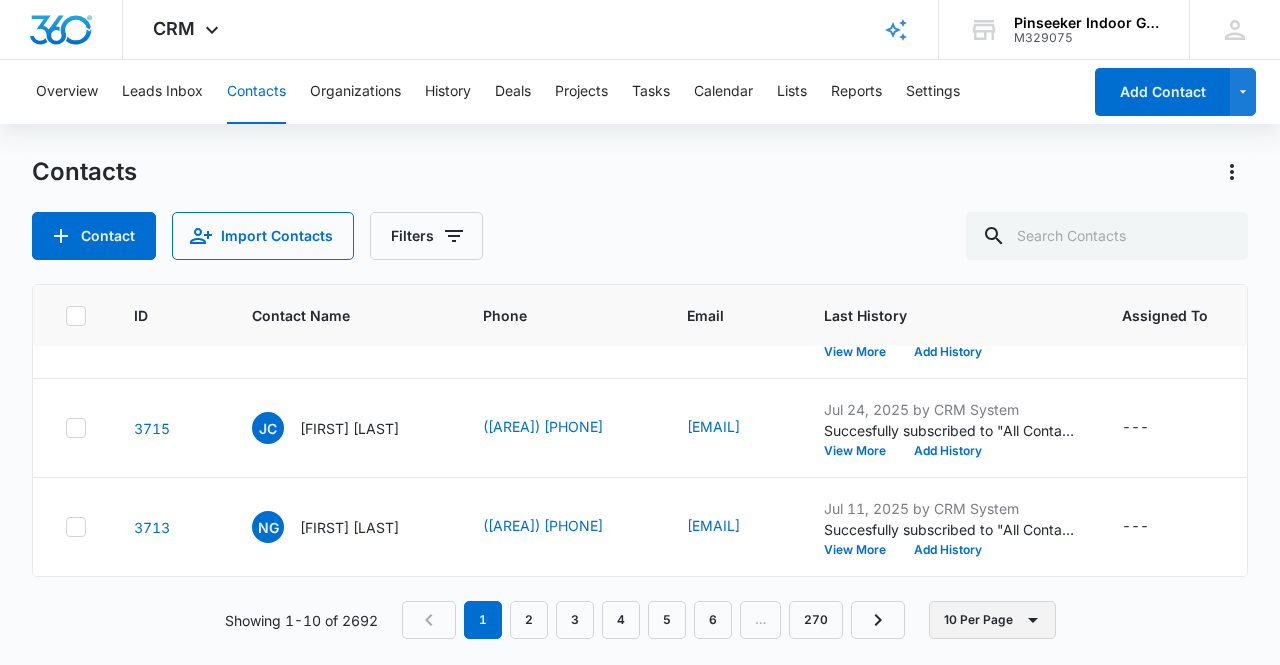 click 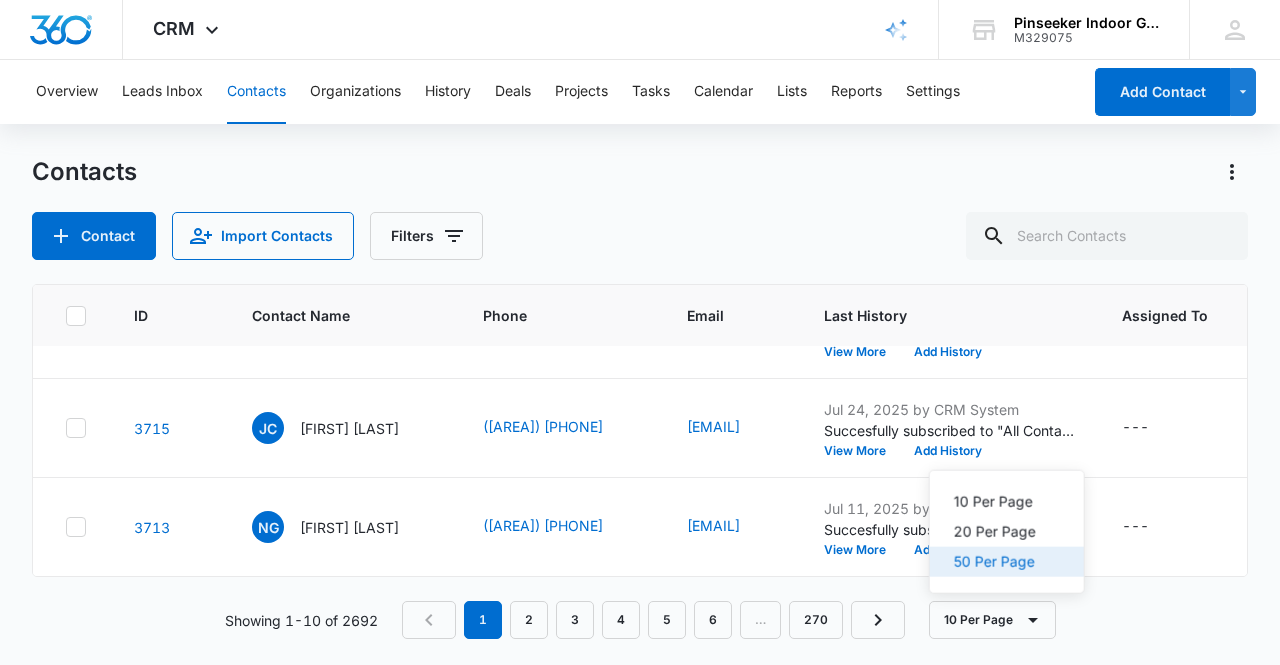 click on "50   Per Page" at bounding box center [995, 562] 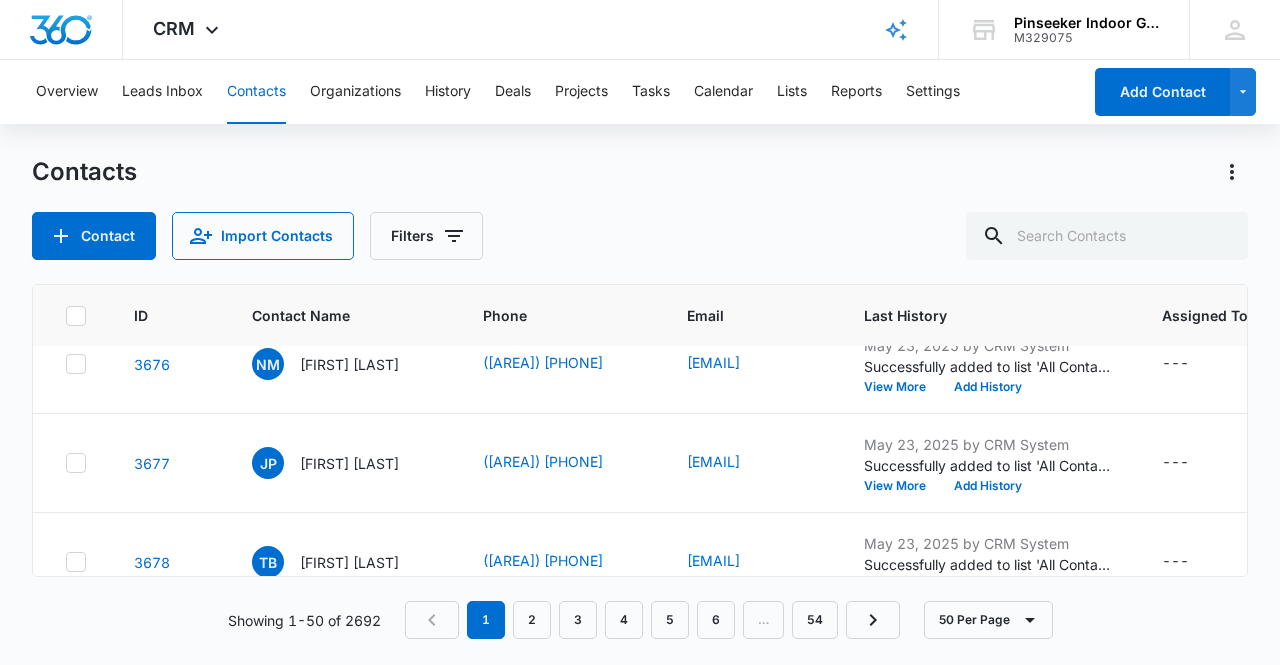 scroll, scrollTop: 4300, scrollLeft: 0, axis: vertical 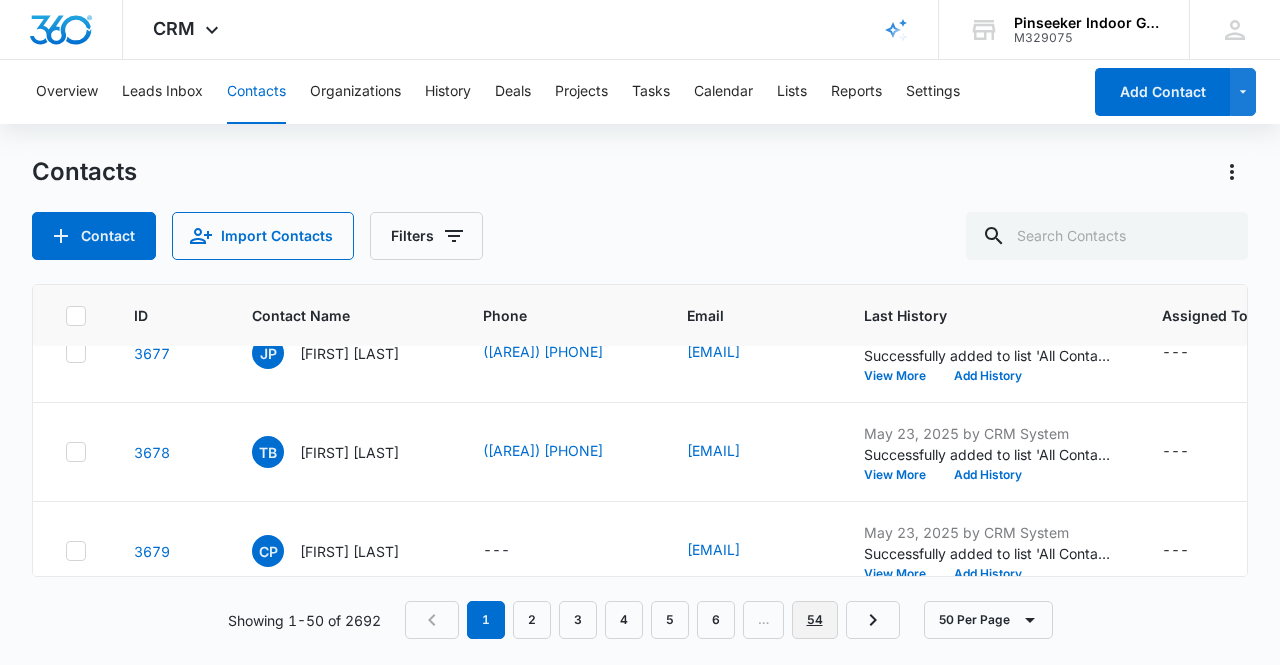click on "54" at bounding box center (815, 620) 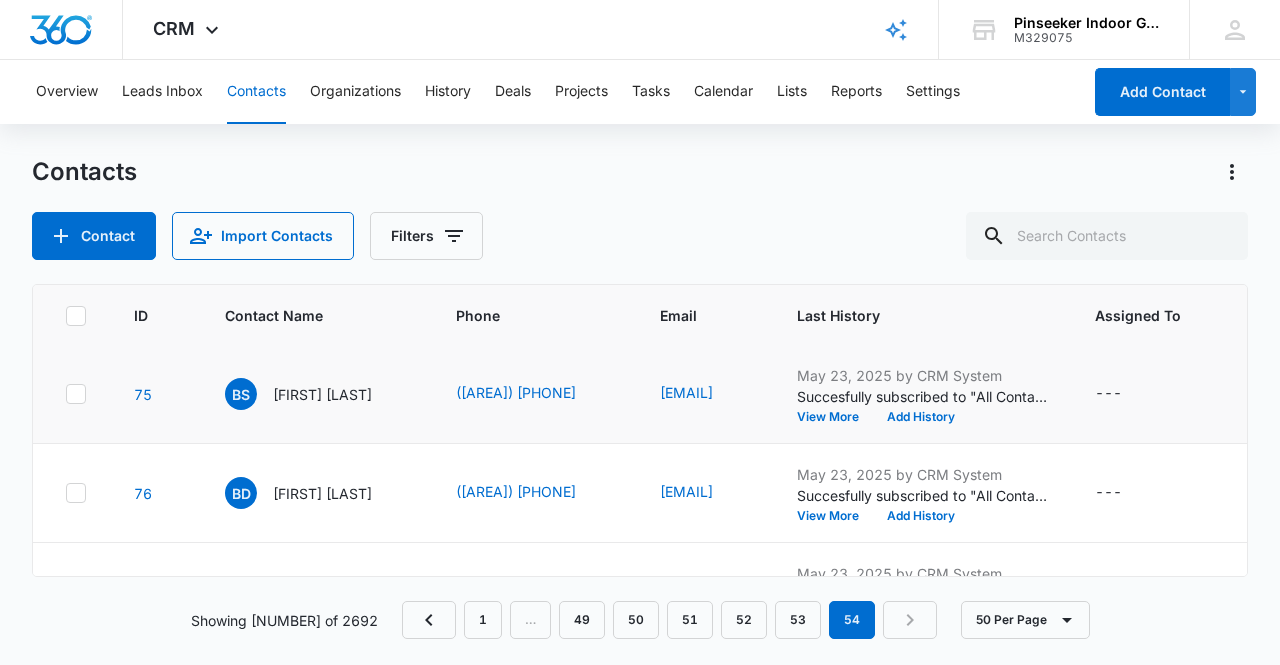 scroll, scrollTop: 0, scrollLeft: 0, axis: both 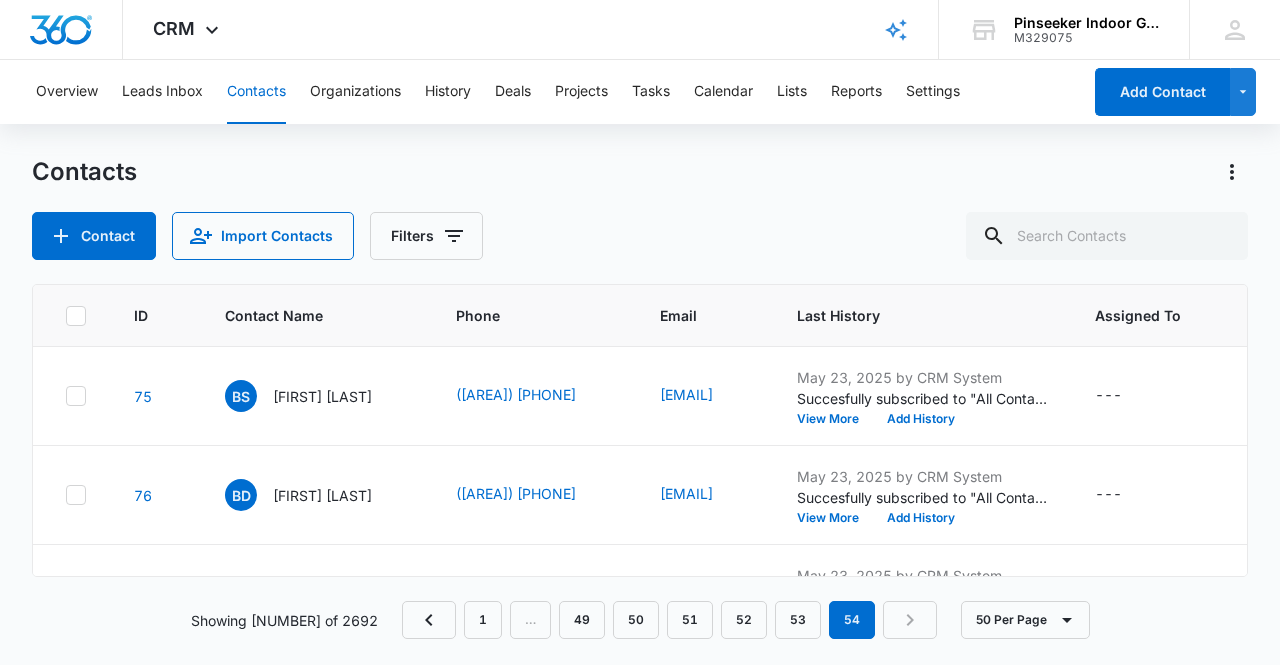 drag, startPoint x: 70, startPoint y: 313, endPoint x: 83, endPoint y: 317, distance: 13.601471 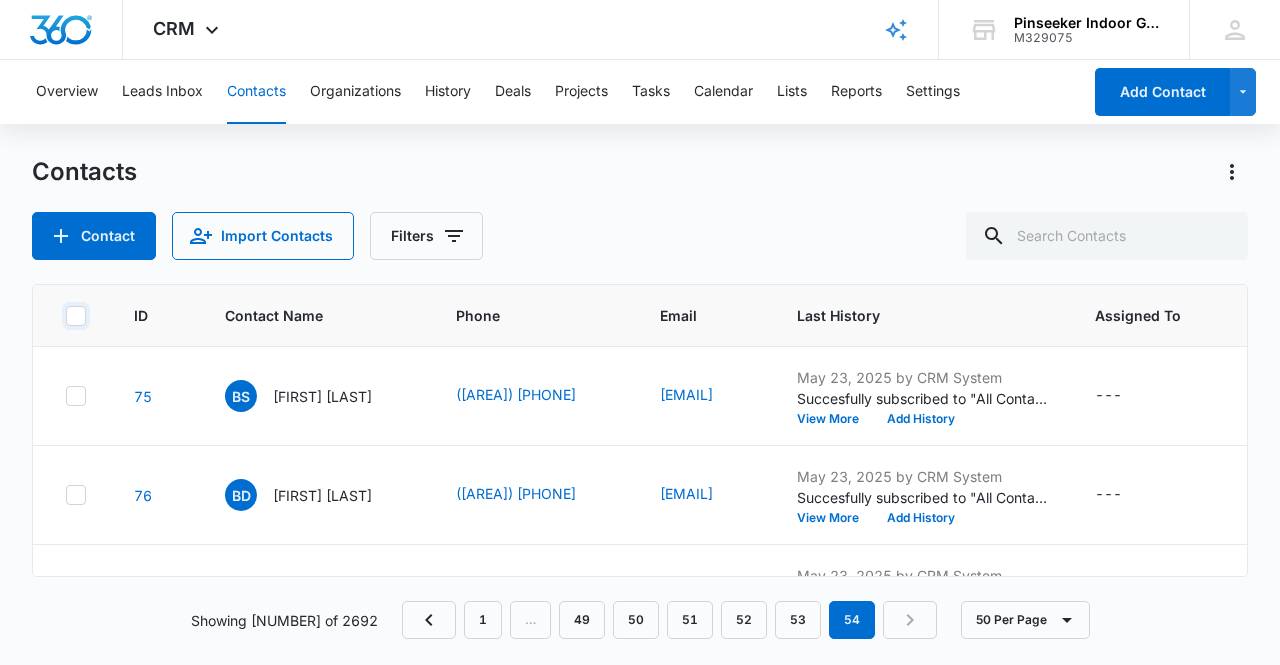 click at bounding box center [65, 315] 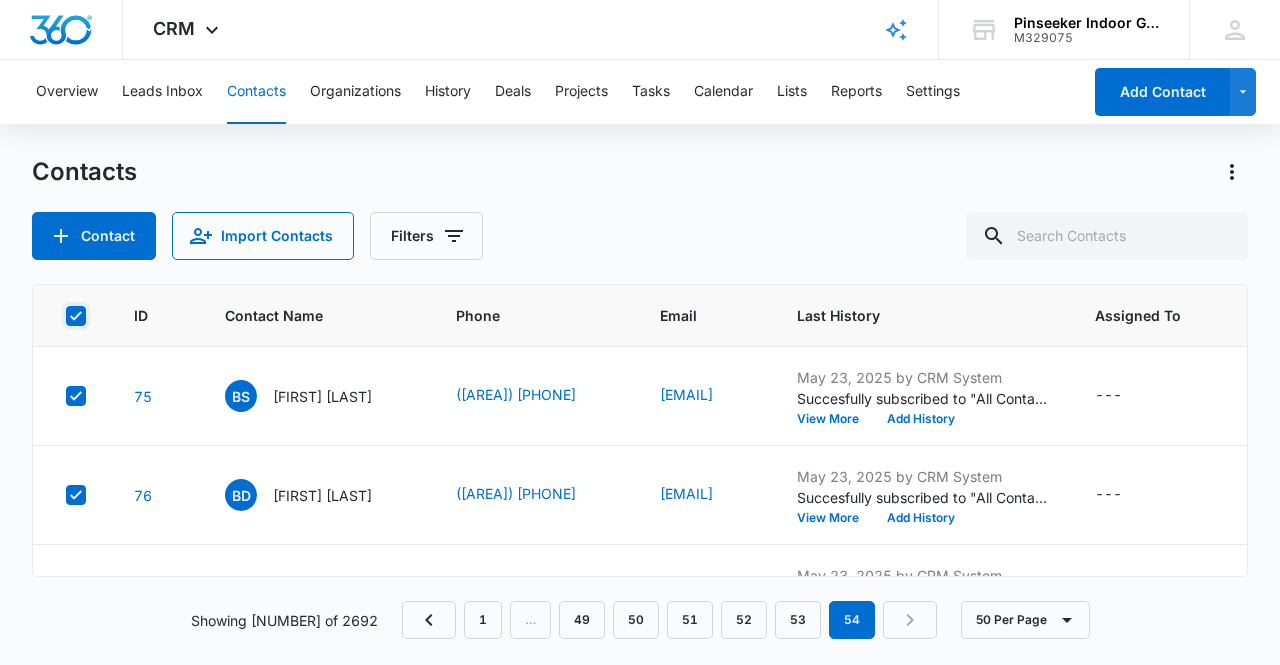 checkbox on "true" 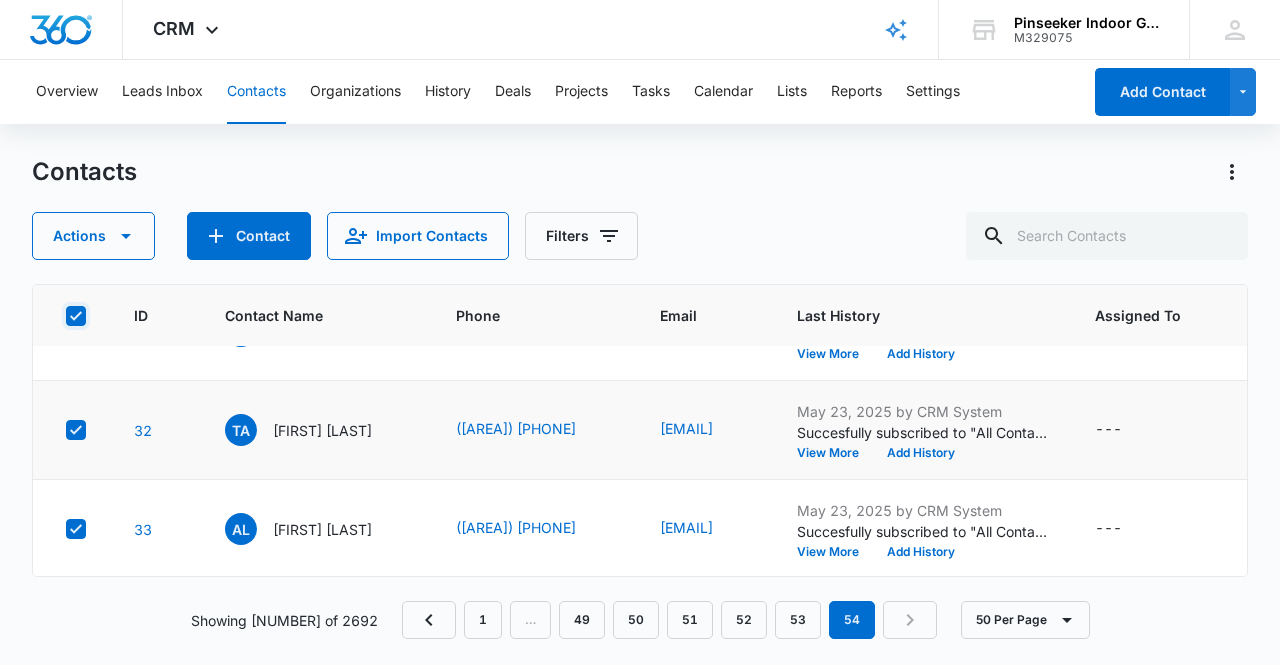 scroll, scrollTop: 1400, scrollLeft: 0, axis: vertical 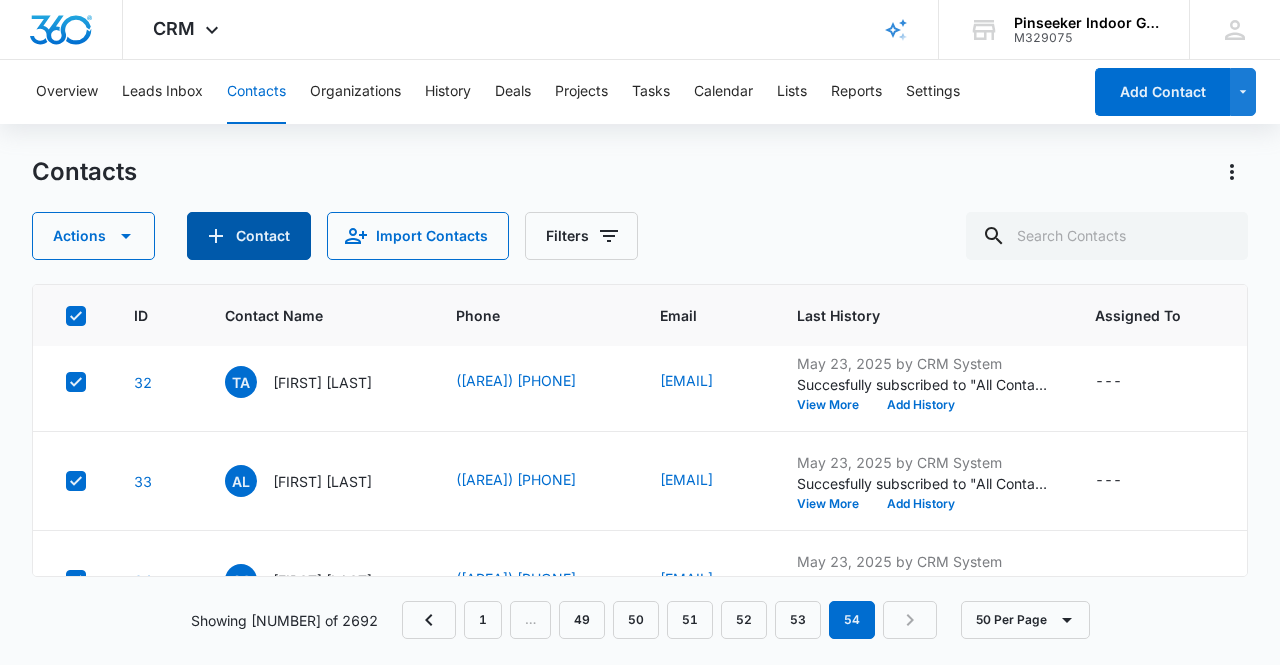 click on "Contact" at bounding box center [249, 236] 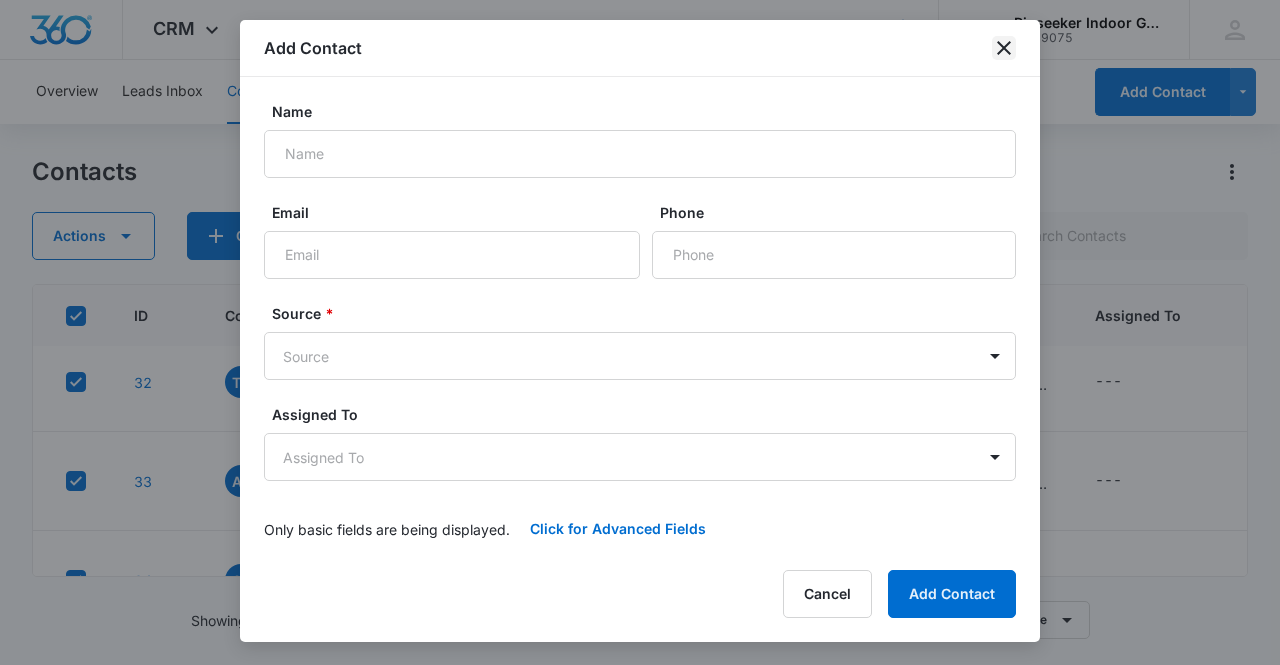 click 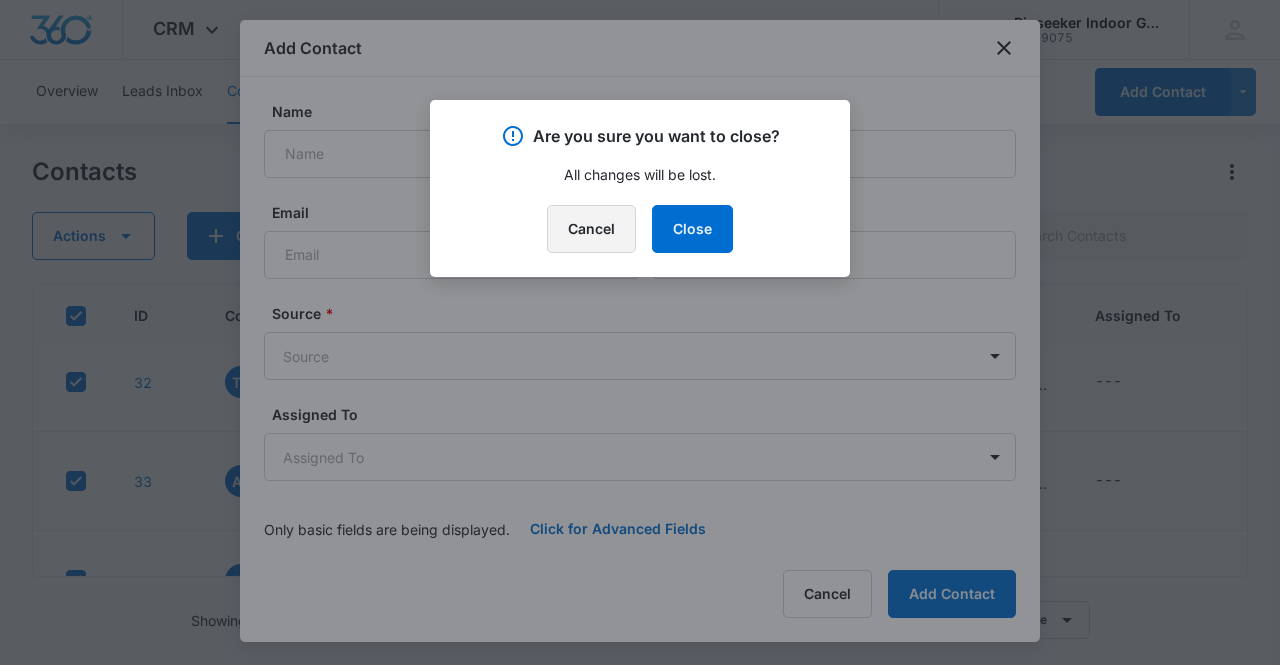 drag, startPoint x: 594, startPoint y: 214, endPoint x: 758, endPoint y: 107, distance: 195.81879 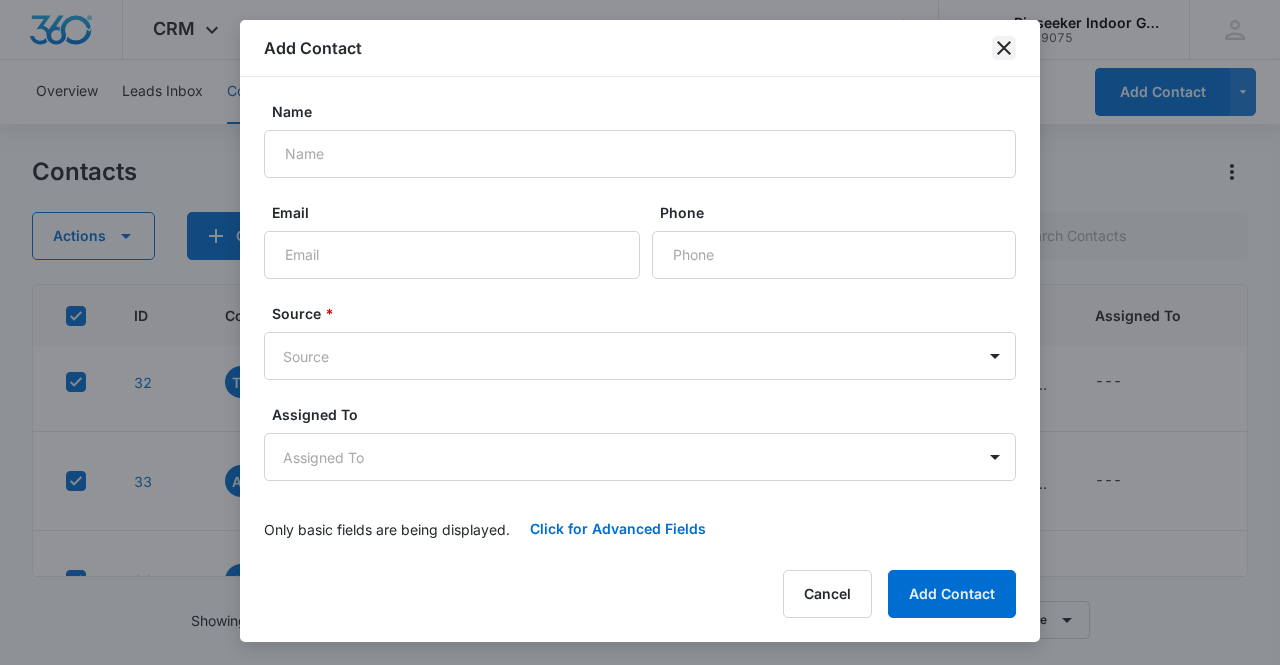 click on "Add Contact" at bounding box center [640, 48] 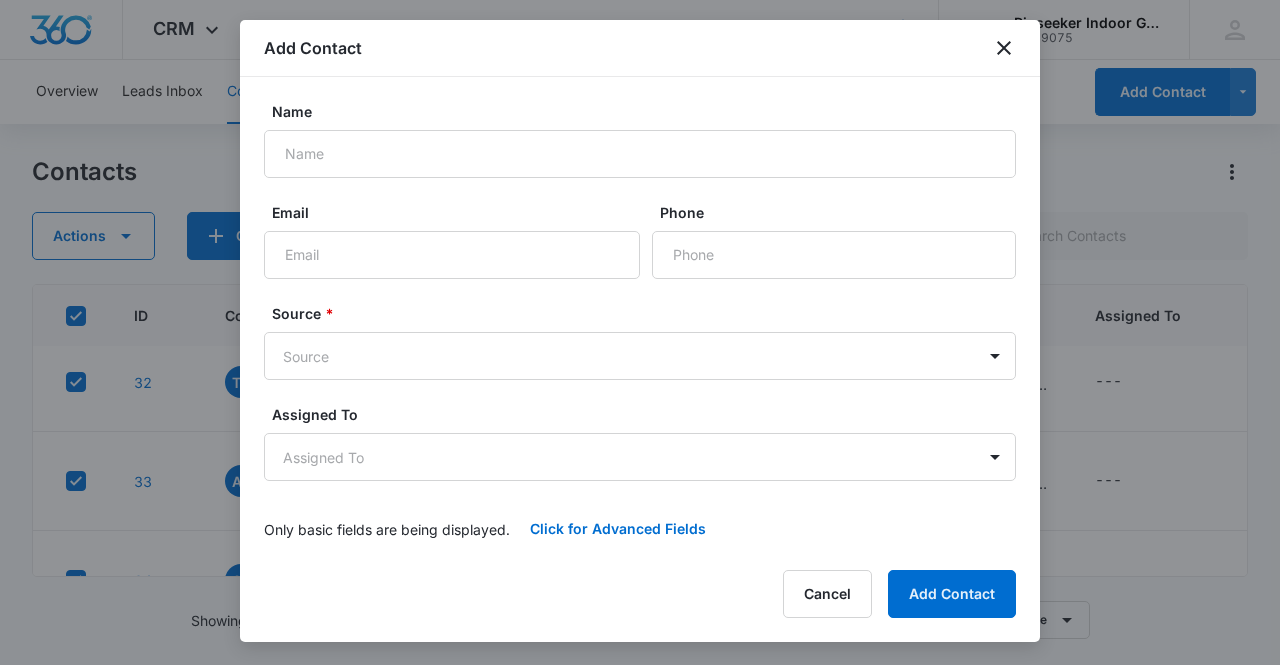 click on "Add Contact" at bounding box center (640, 48) 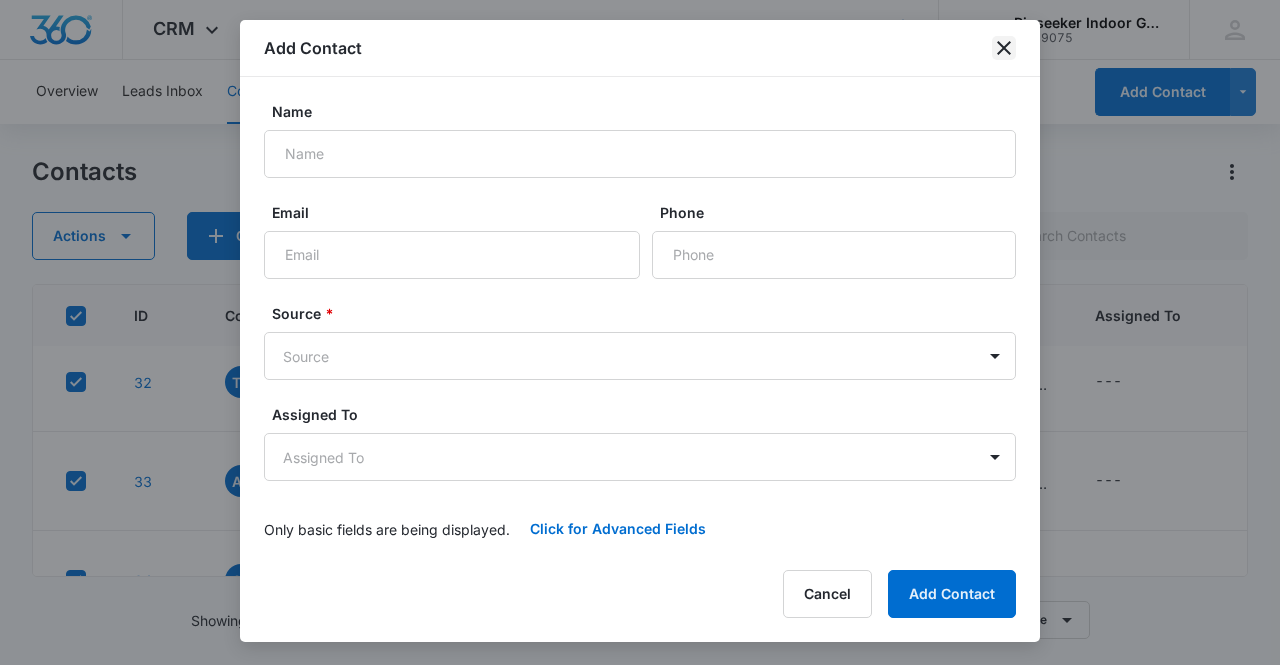 click 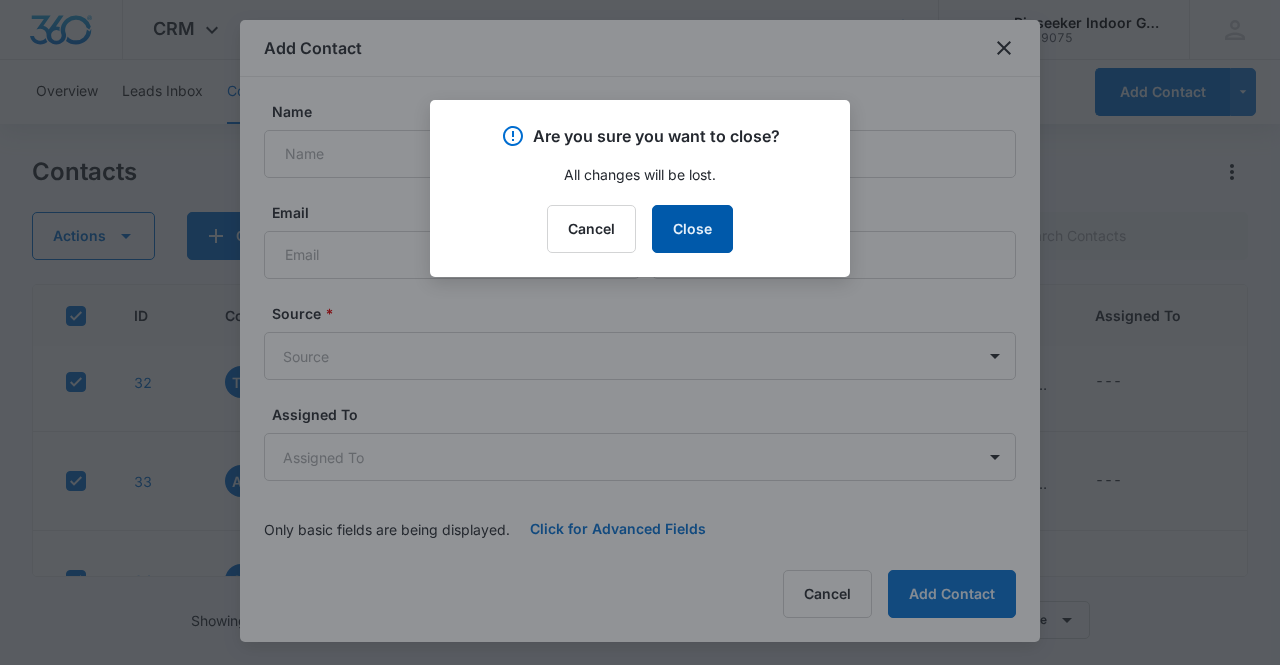 click on "Close" at bounding box center [692, 229] 